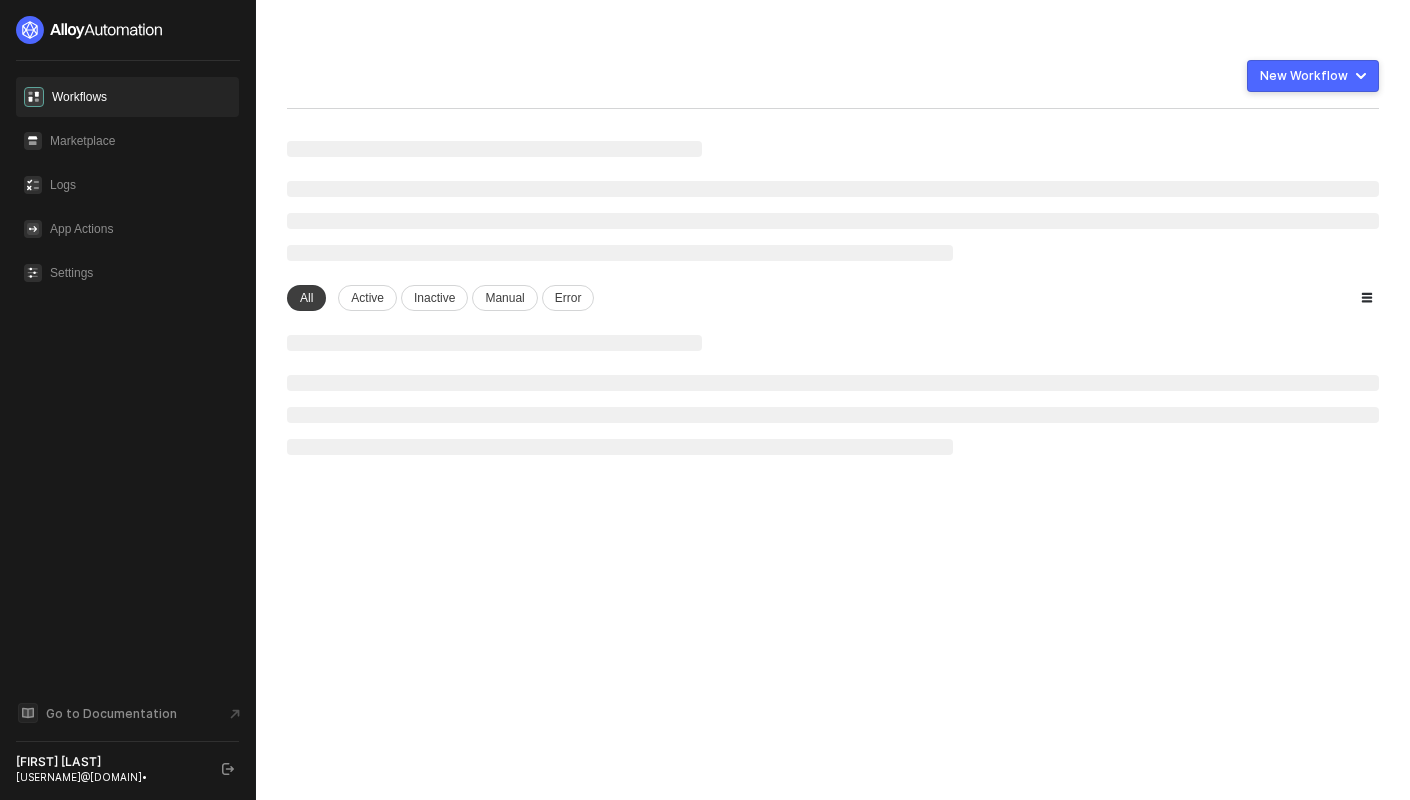 scroll, scrollTop: 0, scrollLeft: 0, axis: both 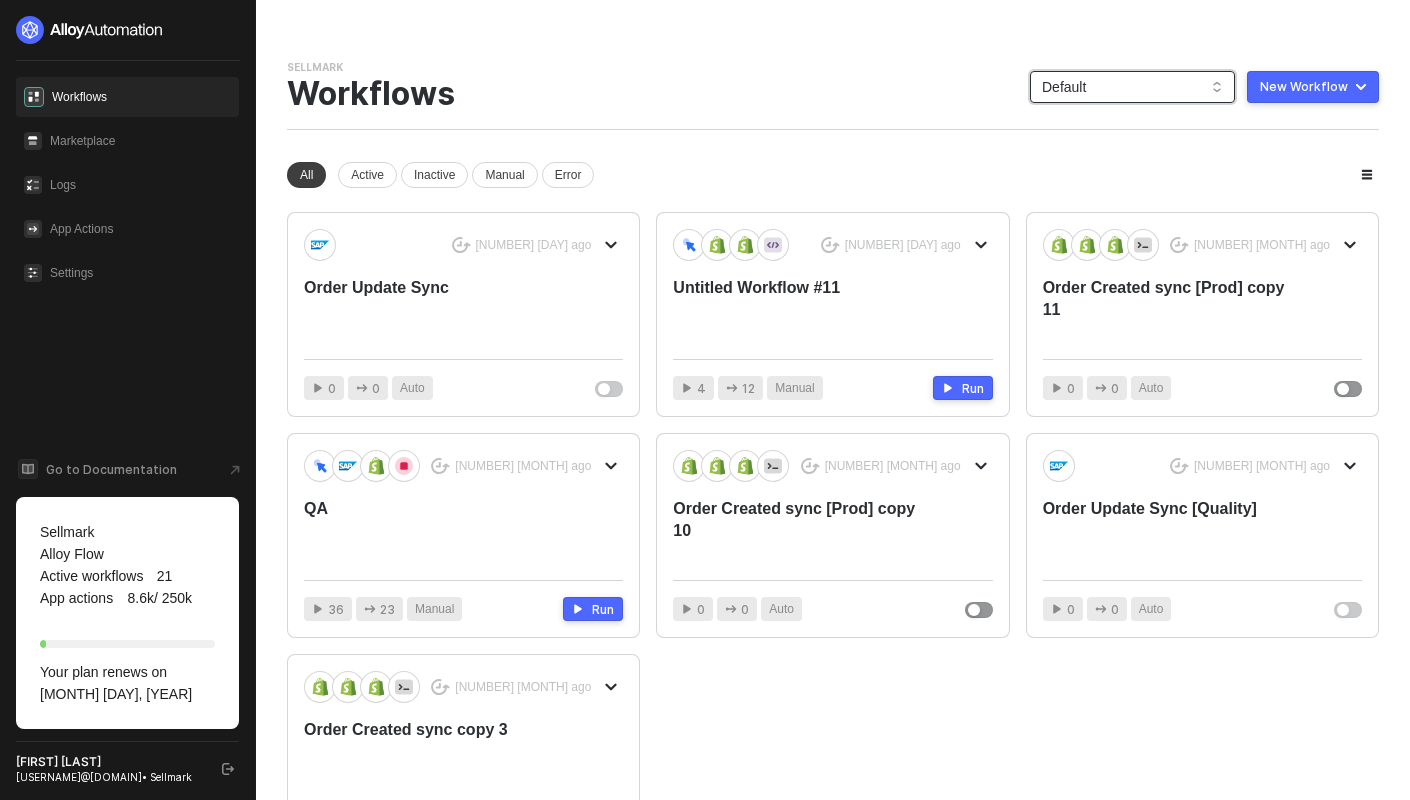 click on "Default" at bounding box center [1132, 87] 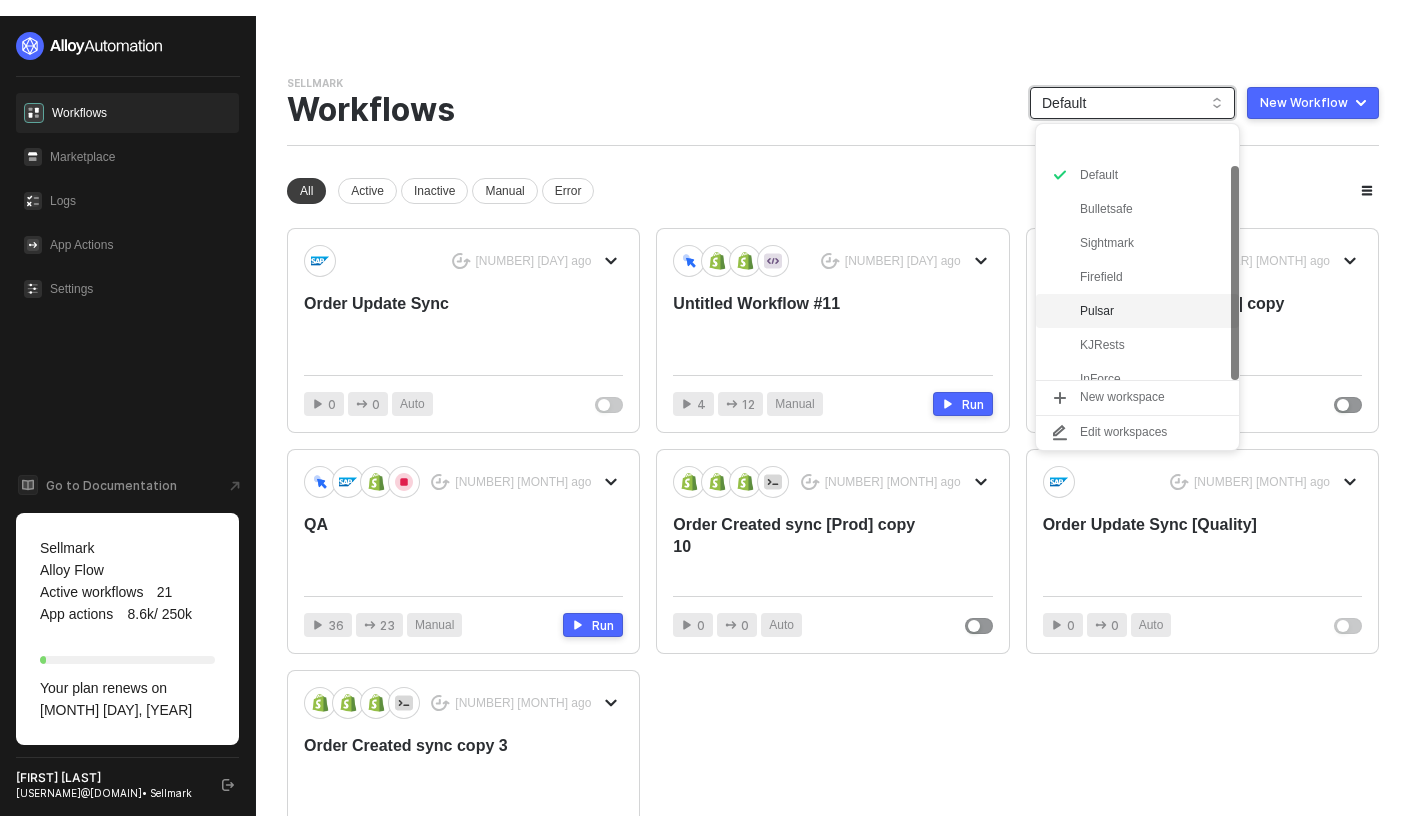 scroll, scrollTop: 50, scrollLeft: 0, axis: vertical 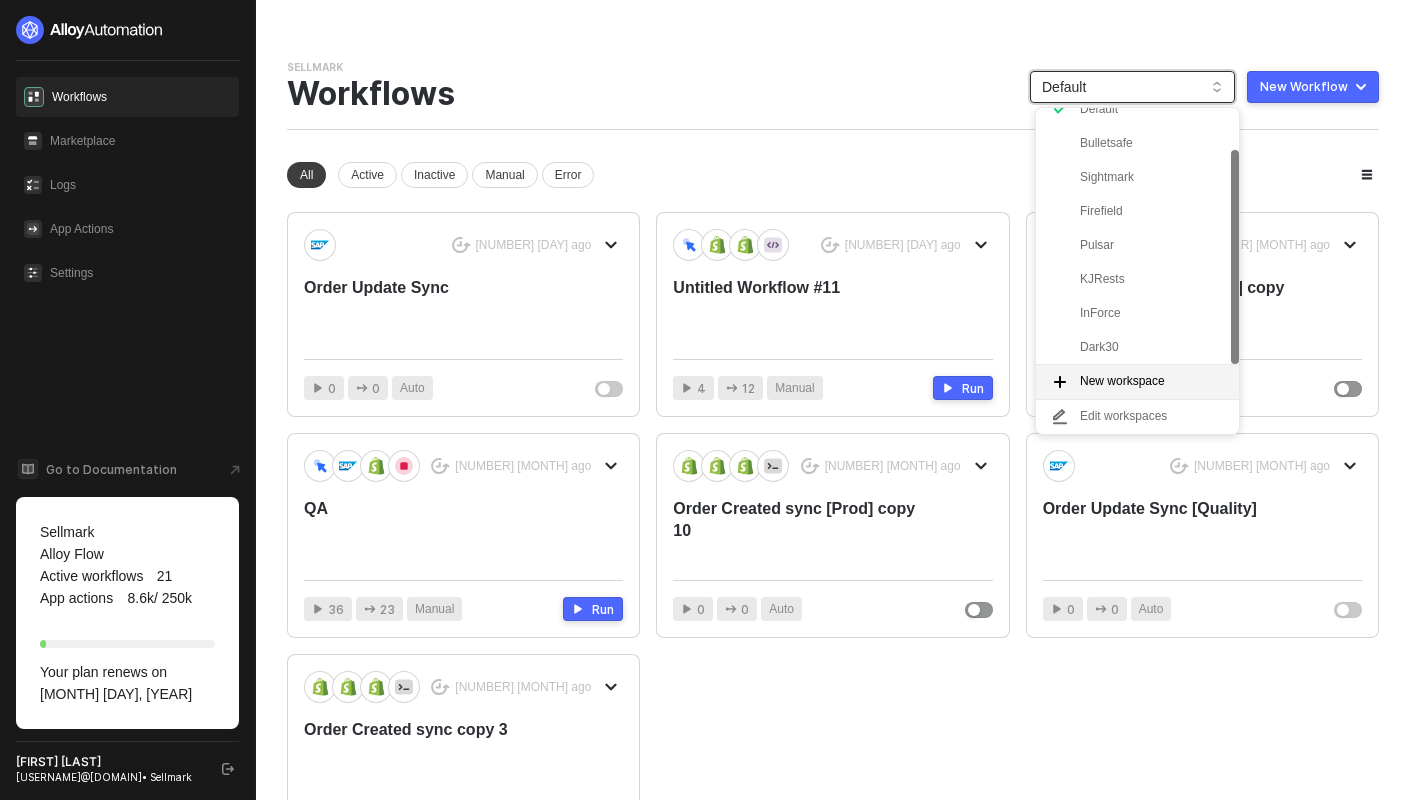 click on "New workspace" at bounding box center [1137, 382] 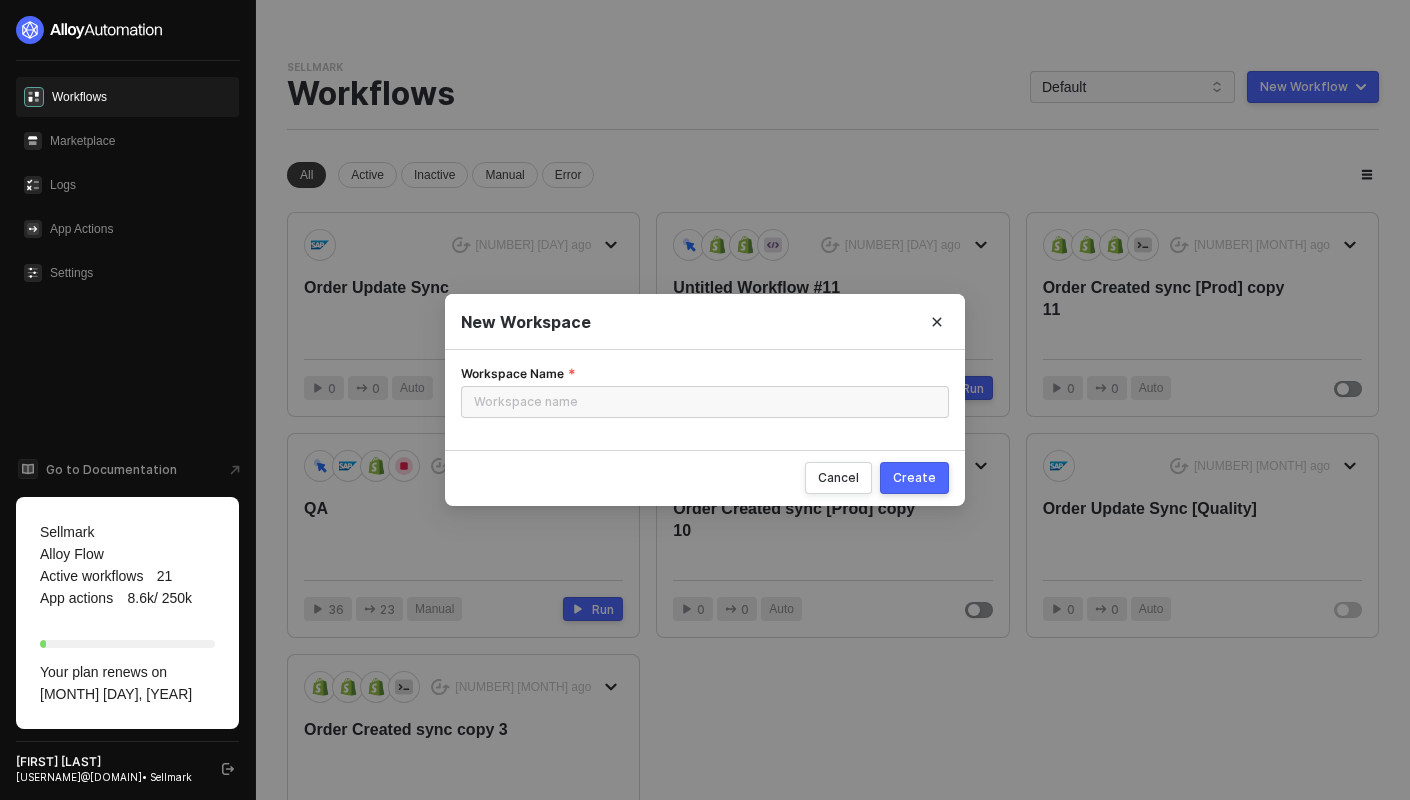 click on "Workspace Name" at bounding box center [705, 402] 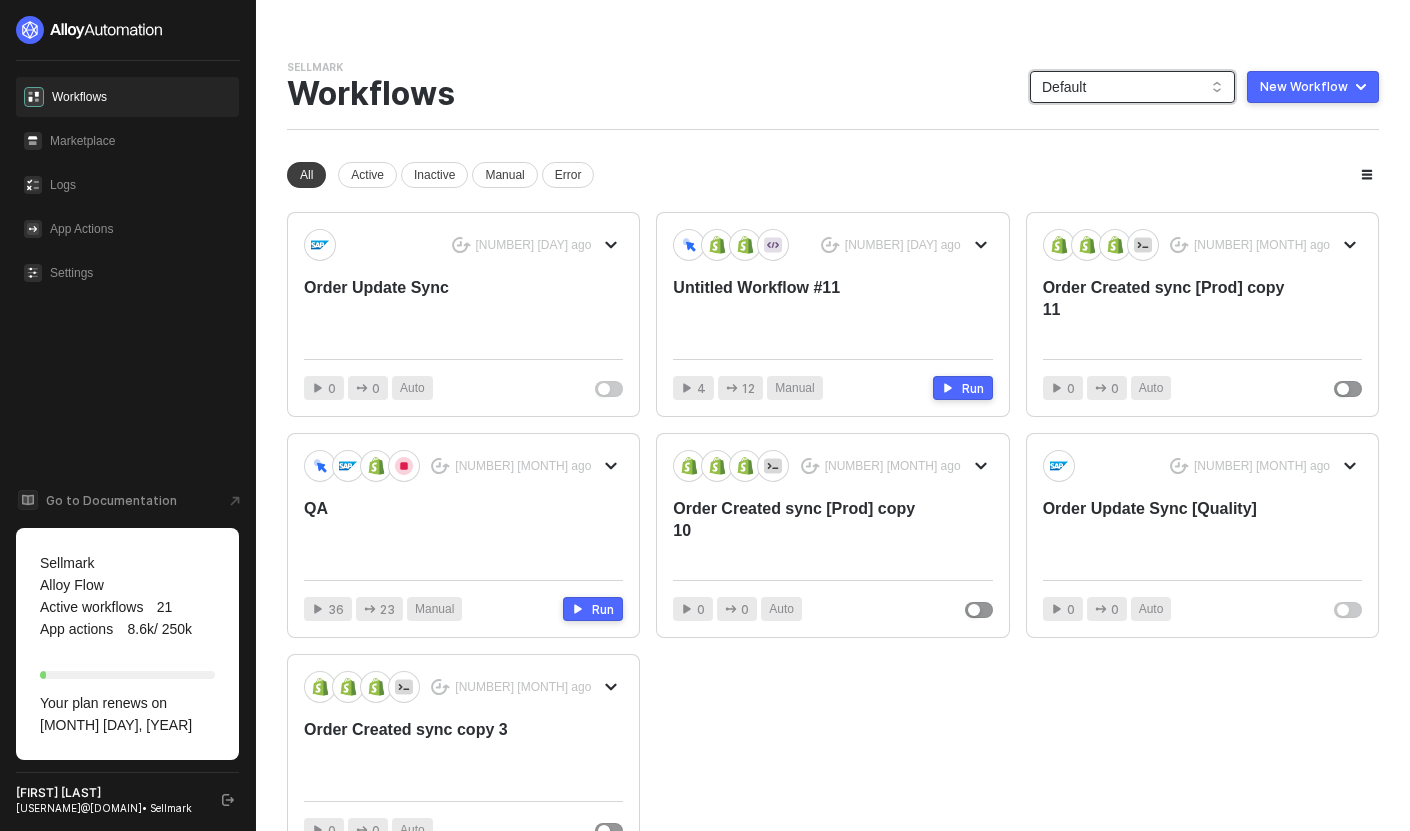 click on "Default" at bounding box center (1132, 87) 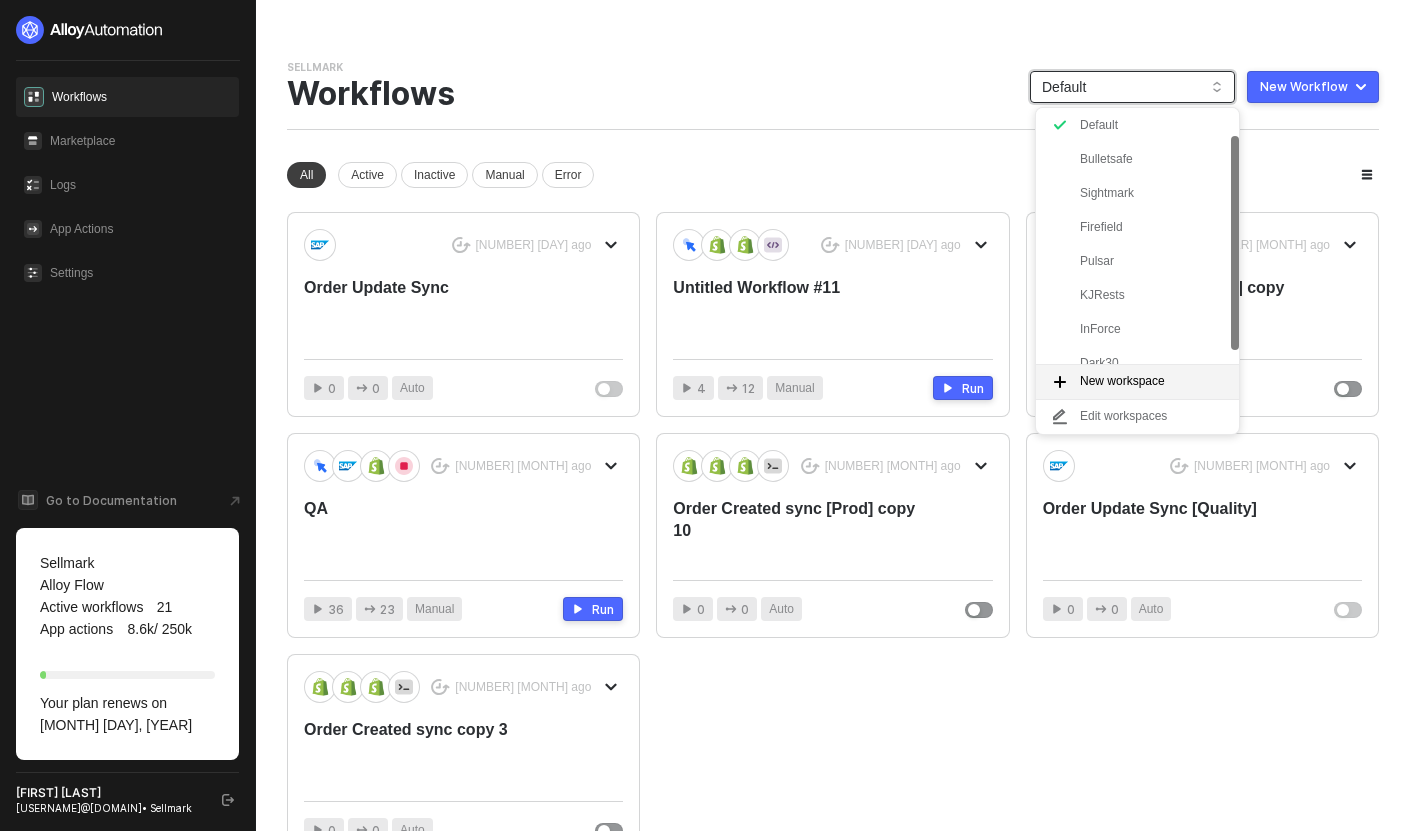 click on "New workspace" at bounding box center [1122, 381] 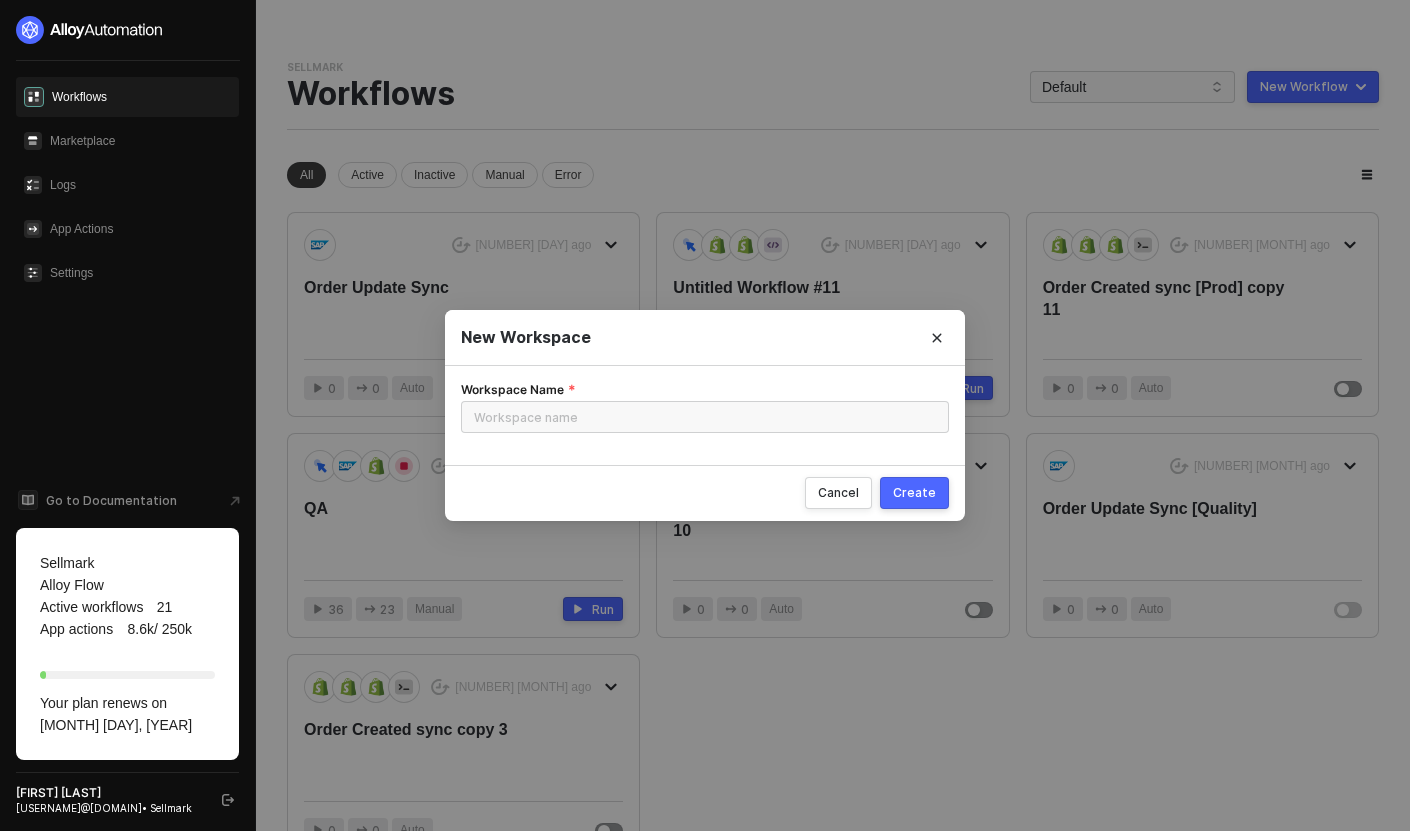click on "Workspace Name" at bounding box center (705, 417) 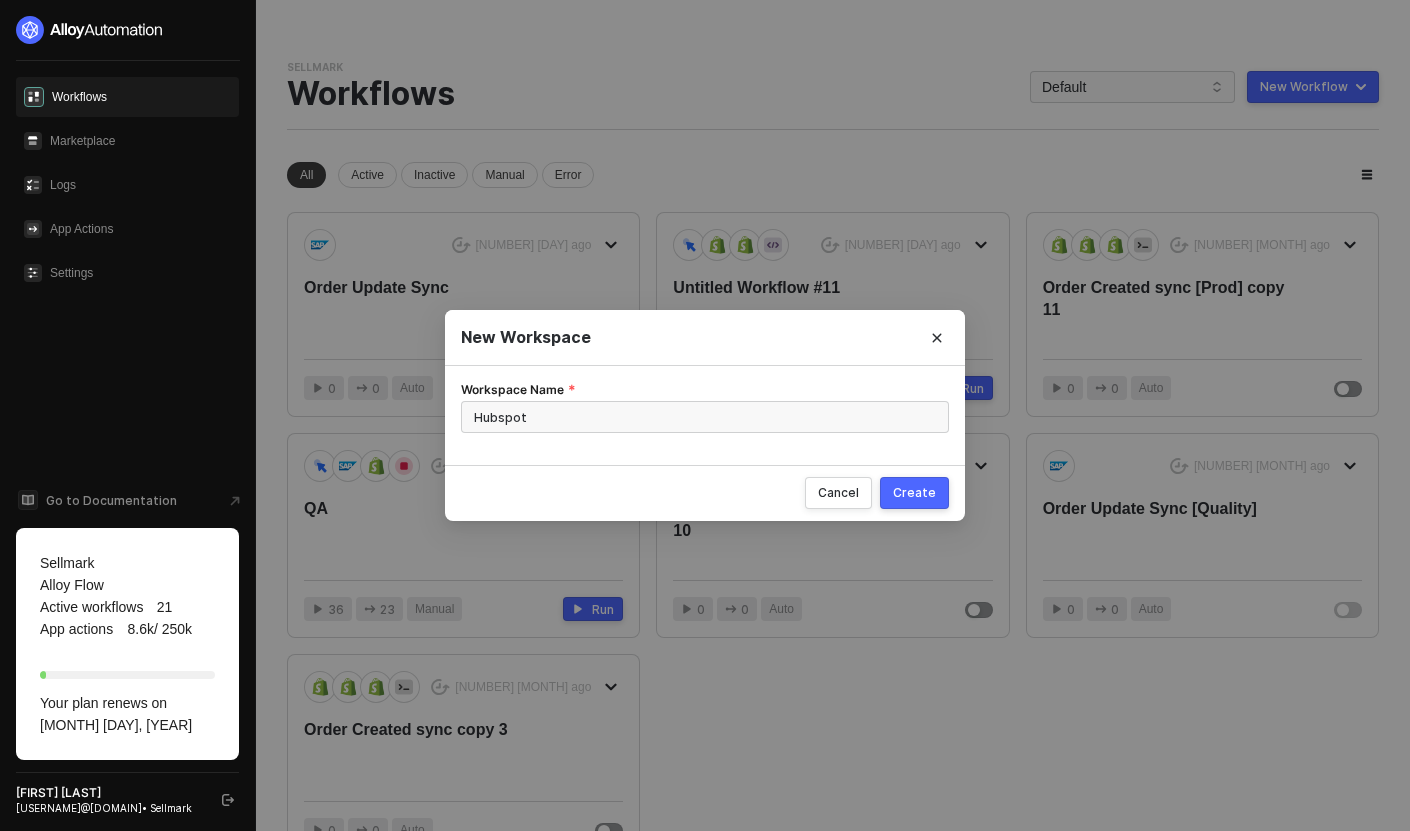 type on "Hubspot" 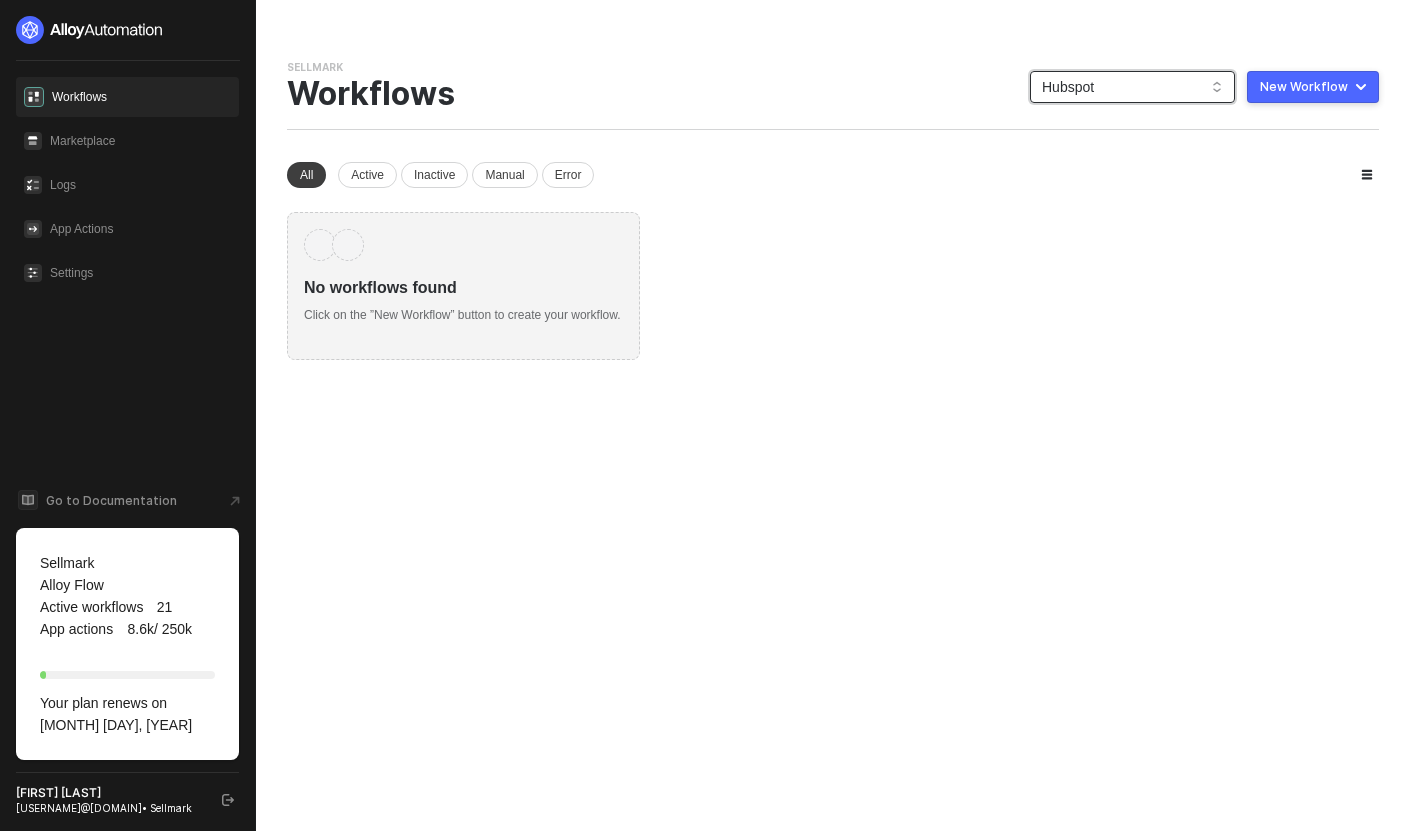 scroll, scrollTop: 84, scrollLeft: 0, axis: vertical 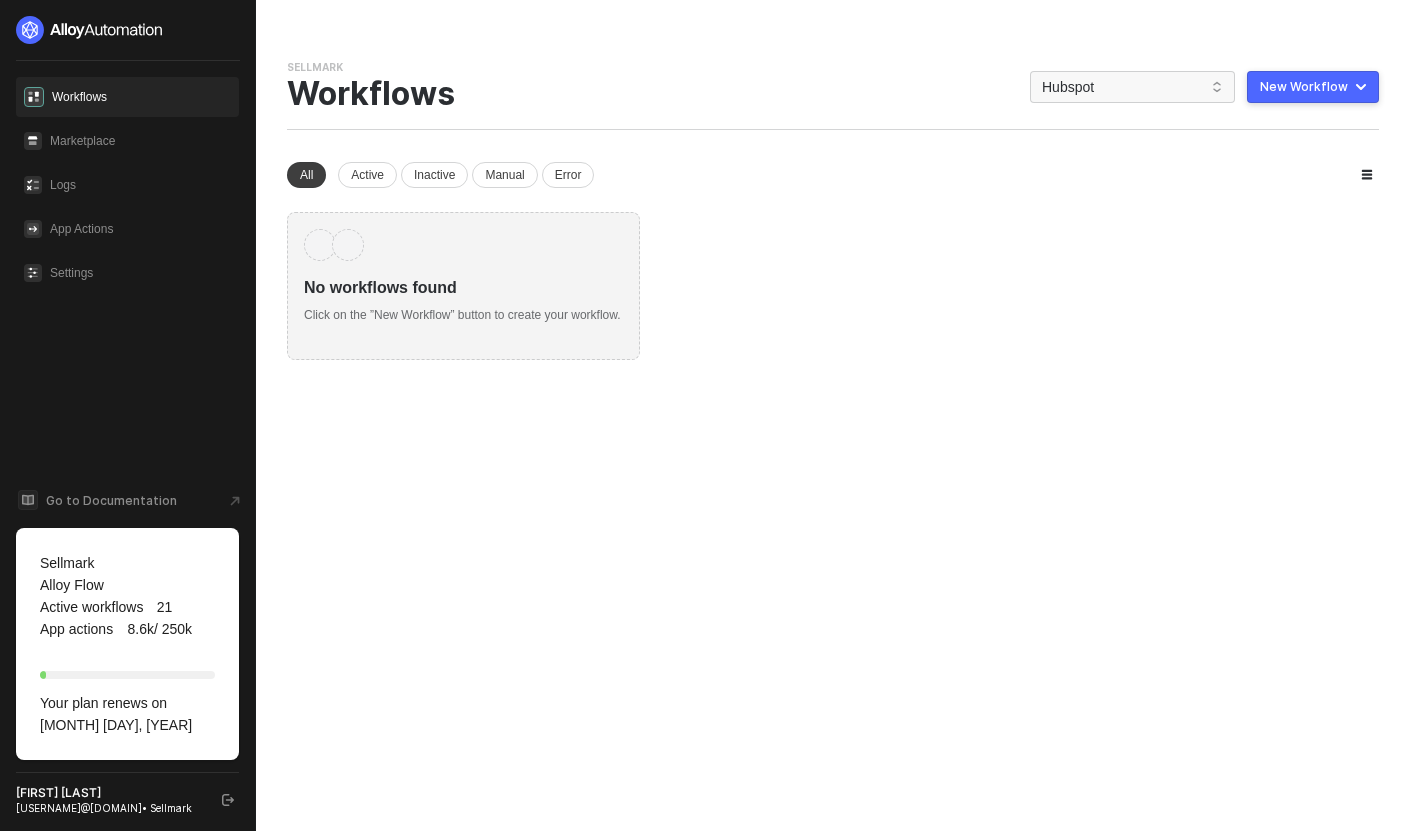 click on "New Workflow" at bounding box center [1304, 87] 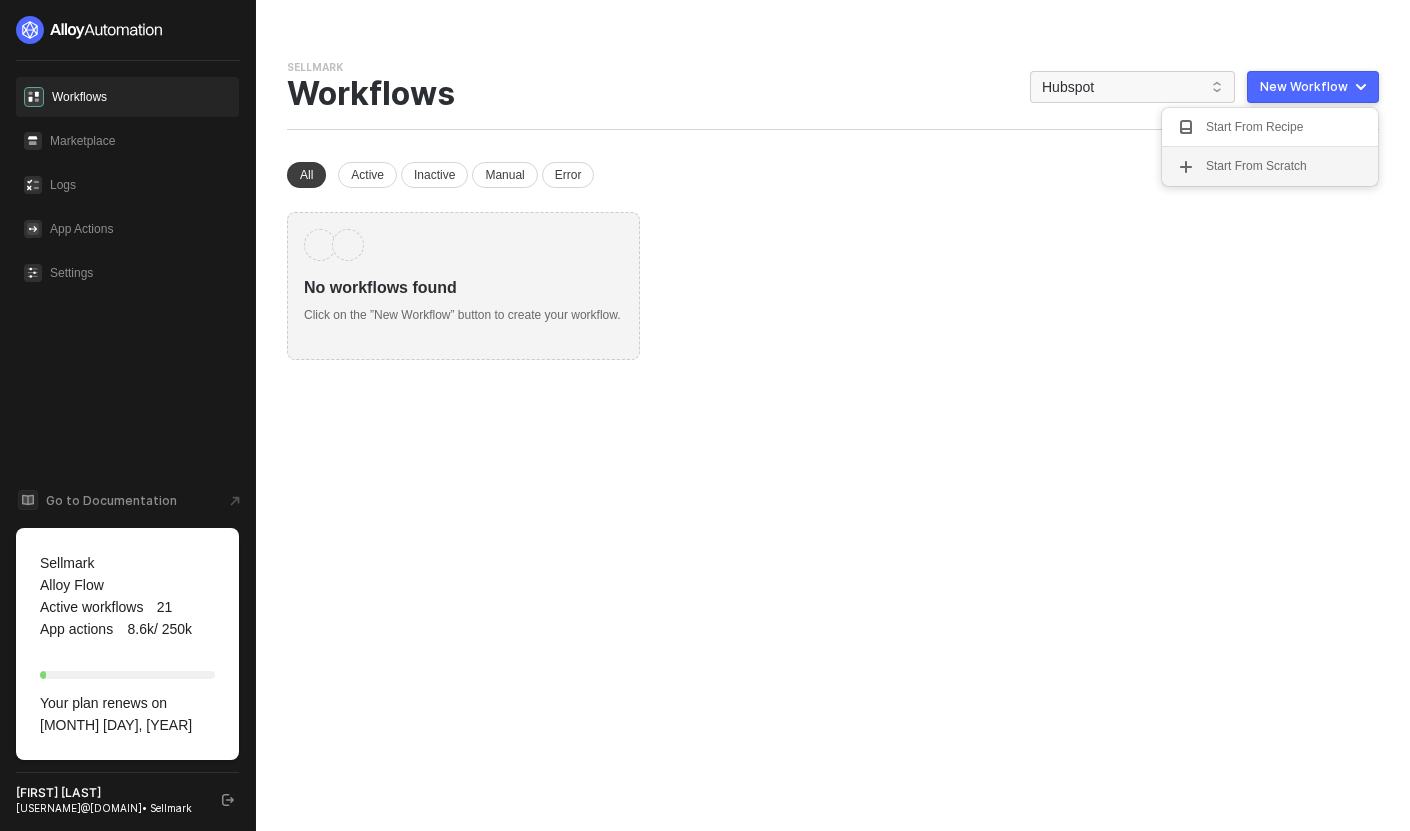 click on "Start From Scratch" at bounding box center (1256, 166) 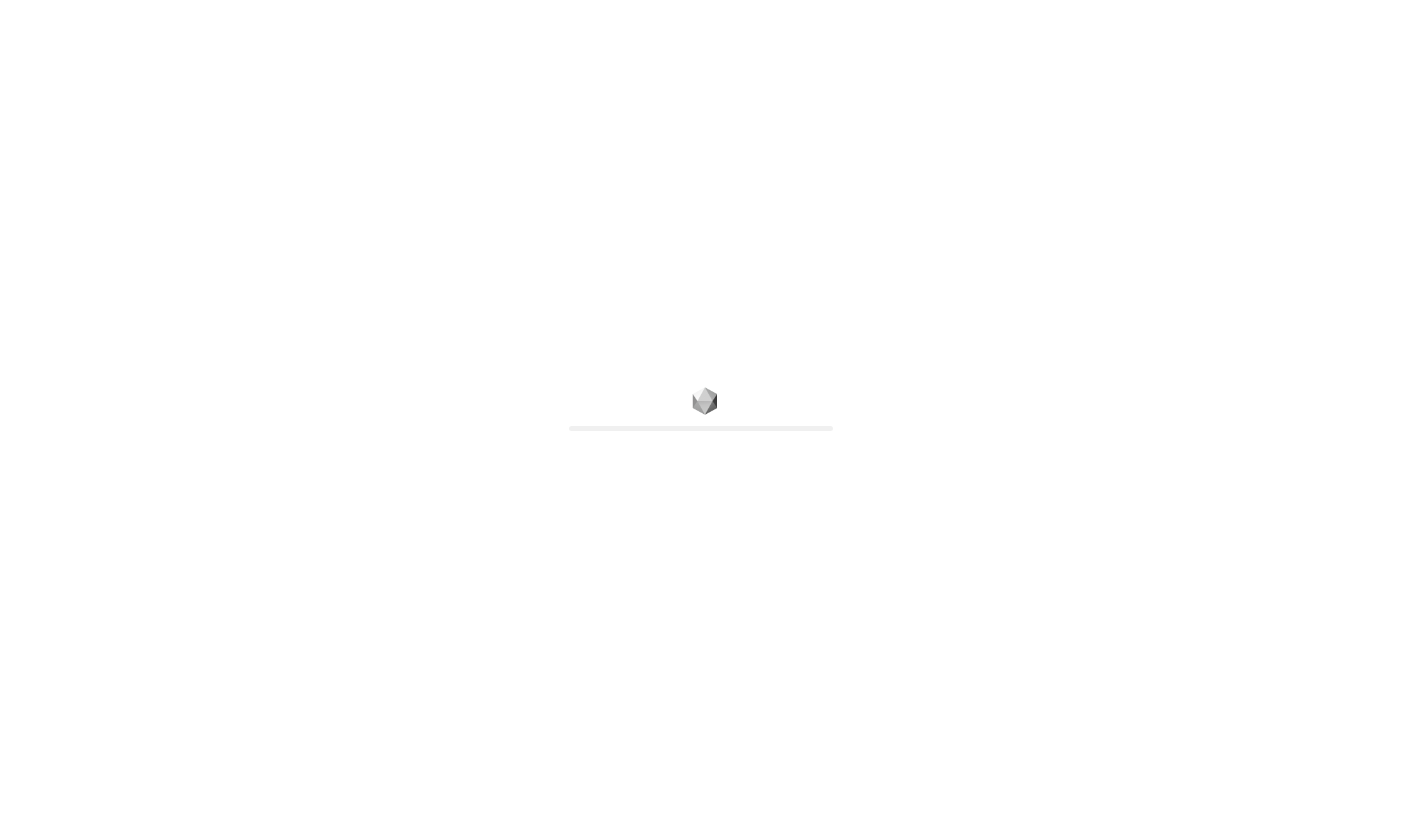 scroll, scrollTop: 0, scrollLeft: 0, axis: both 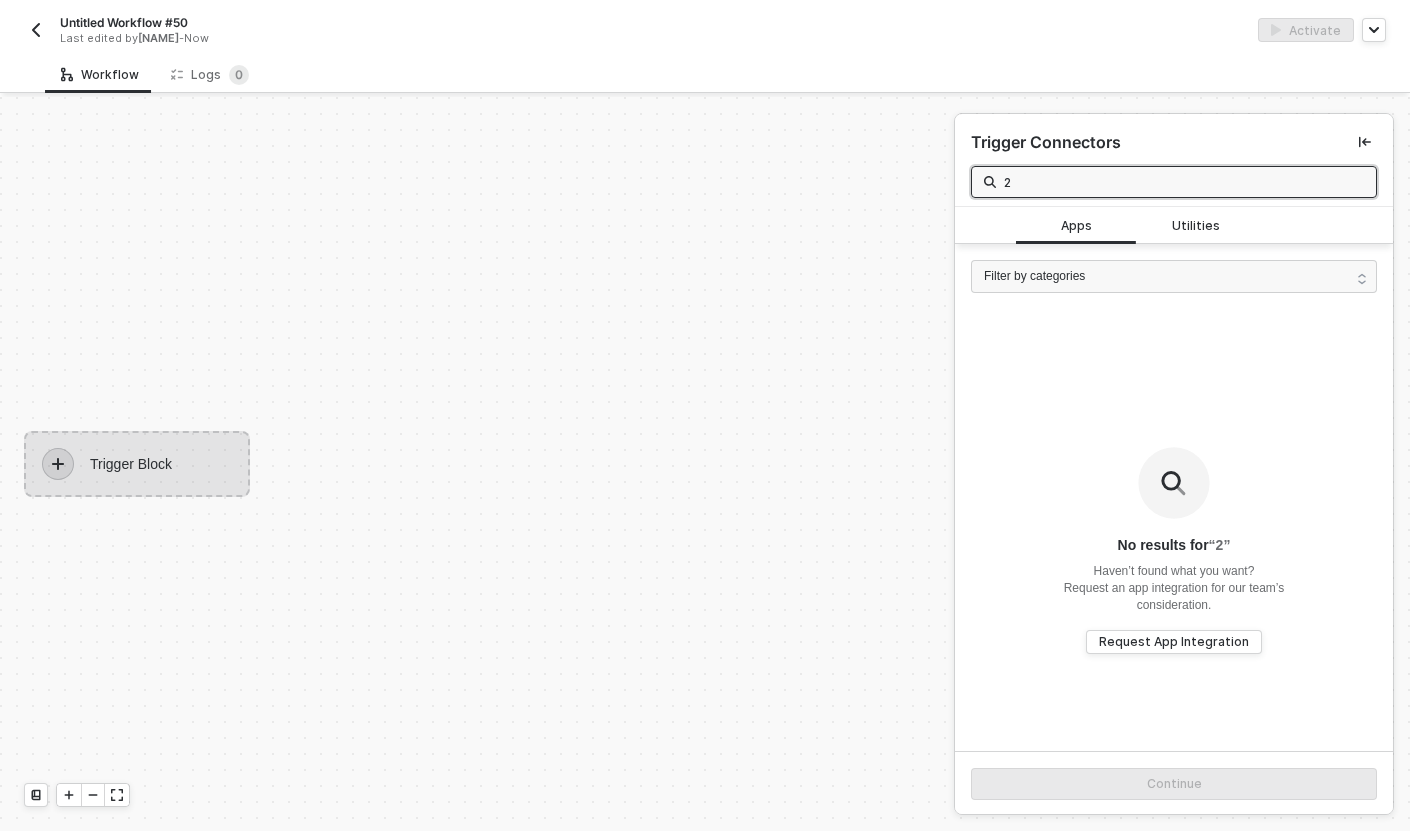 type on "2" 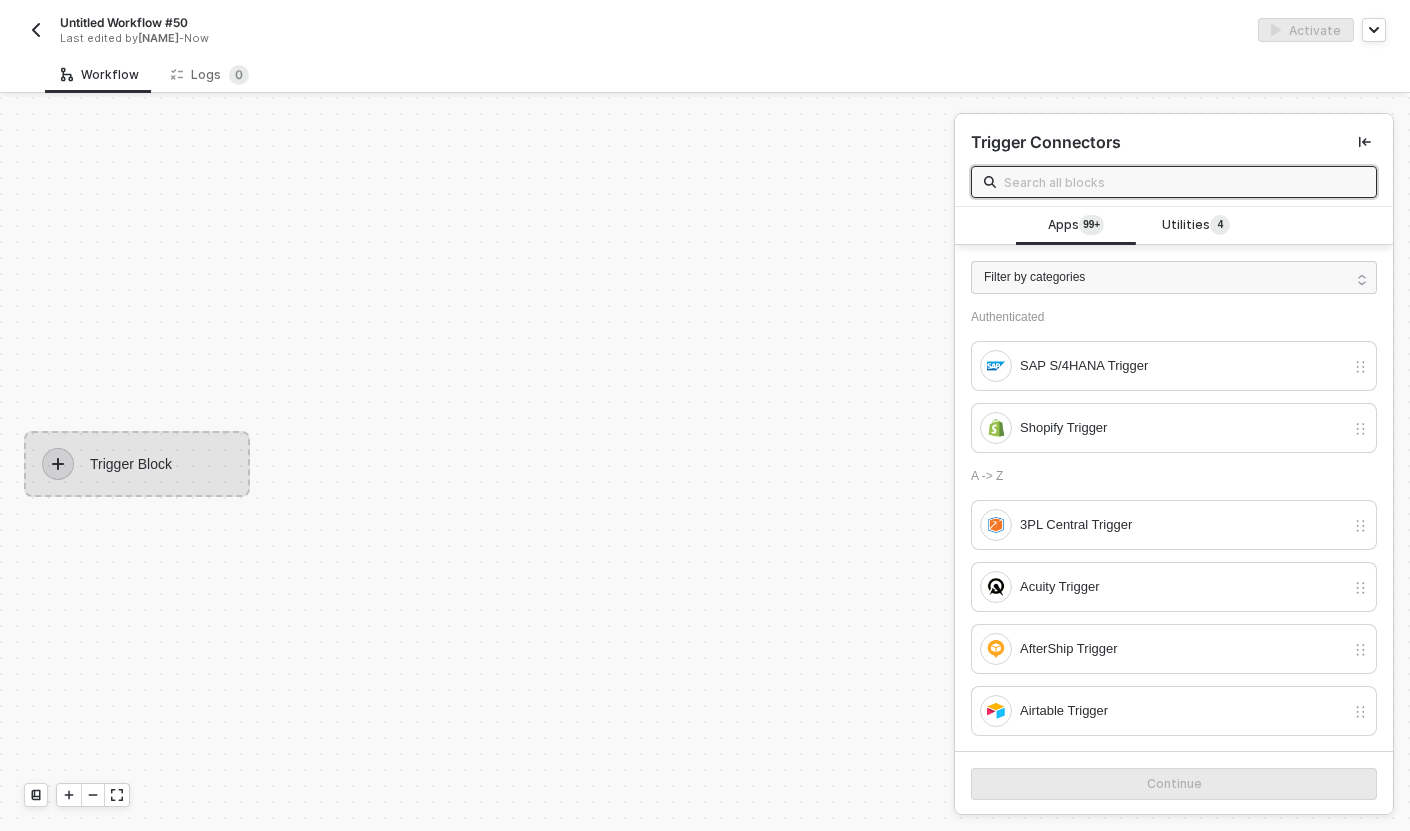 type 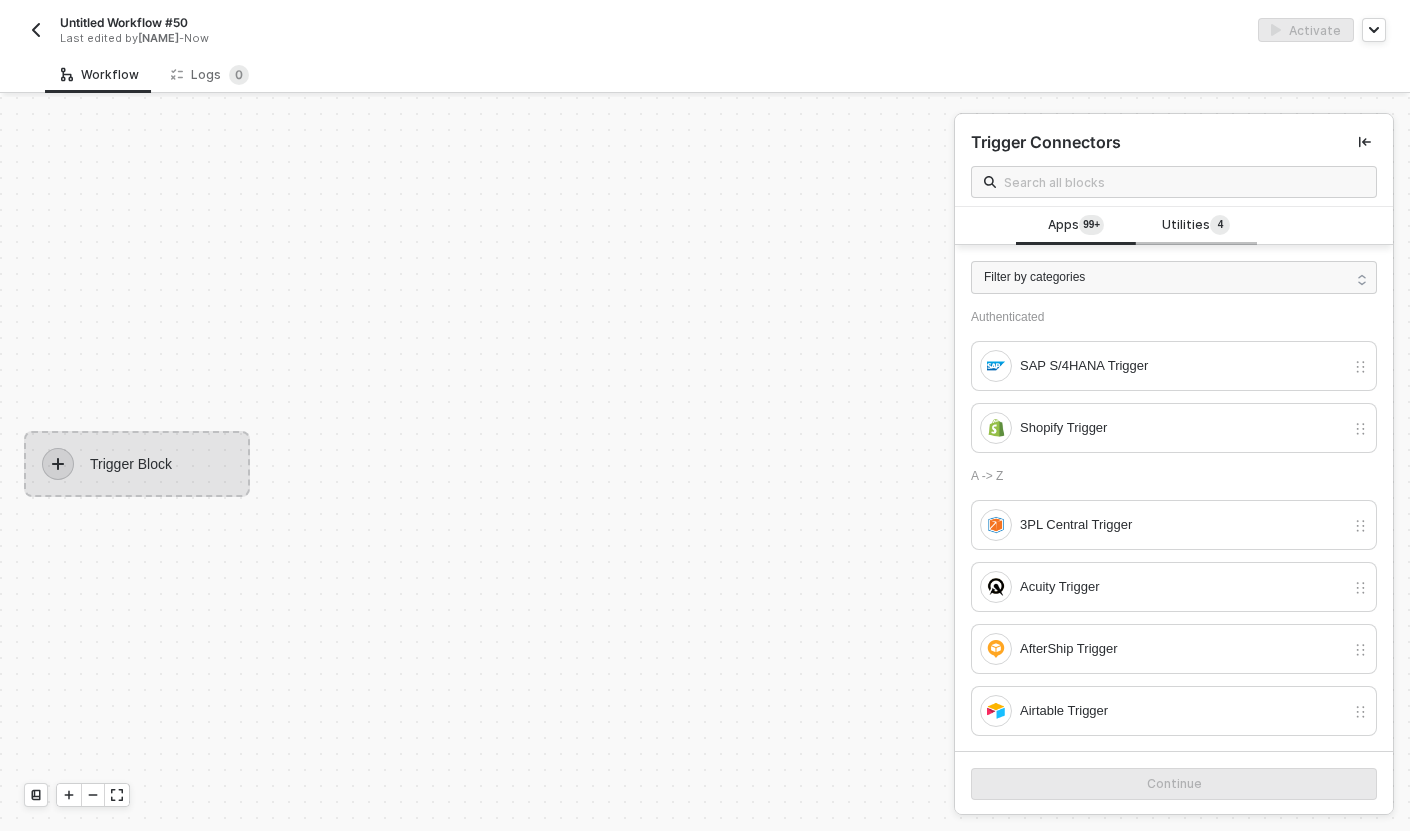 click on "4" at bounding box center (1220, 225) 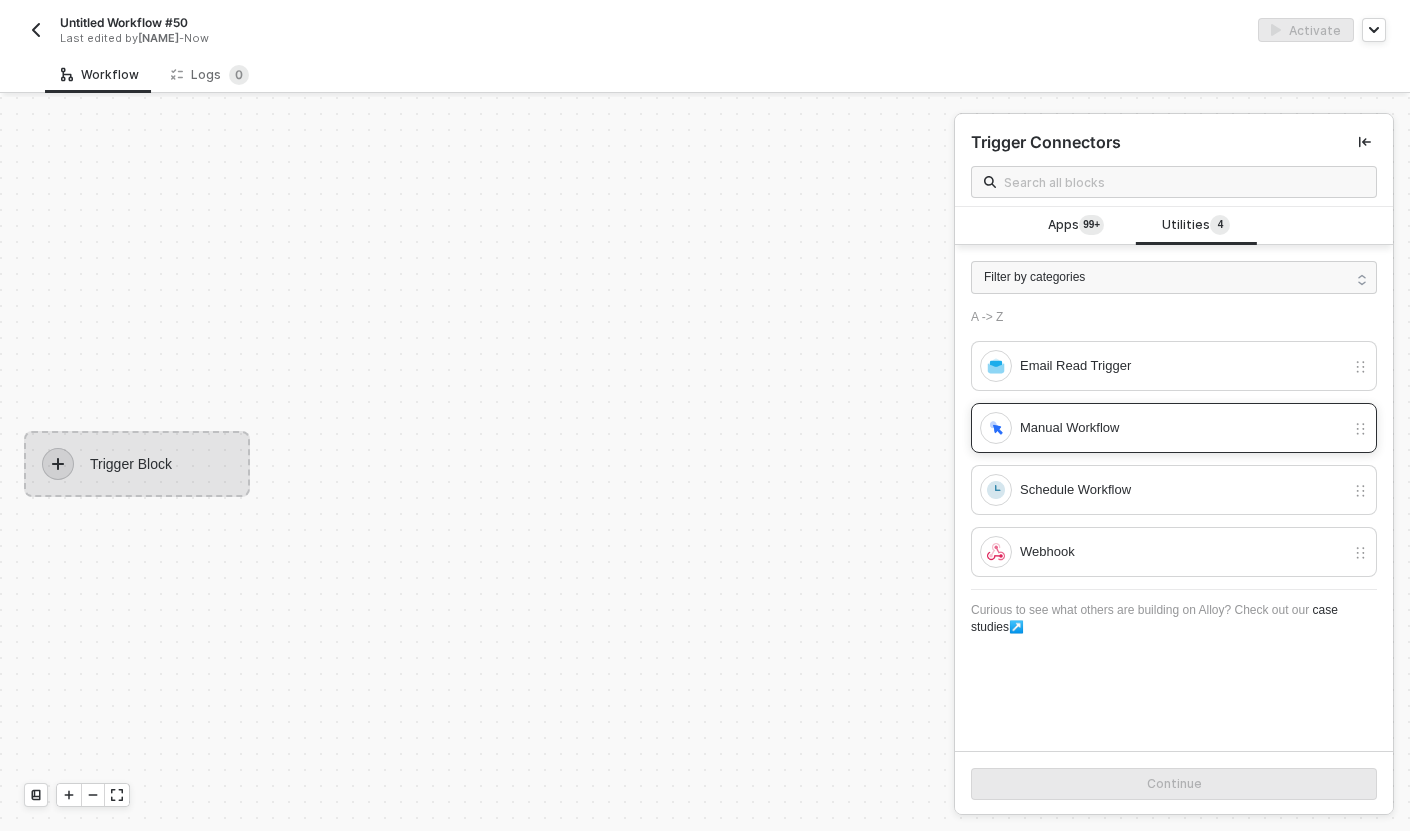 click at bounding box center (996, 366) 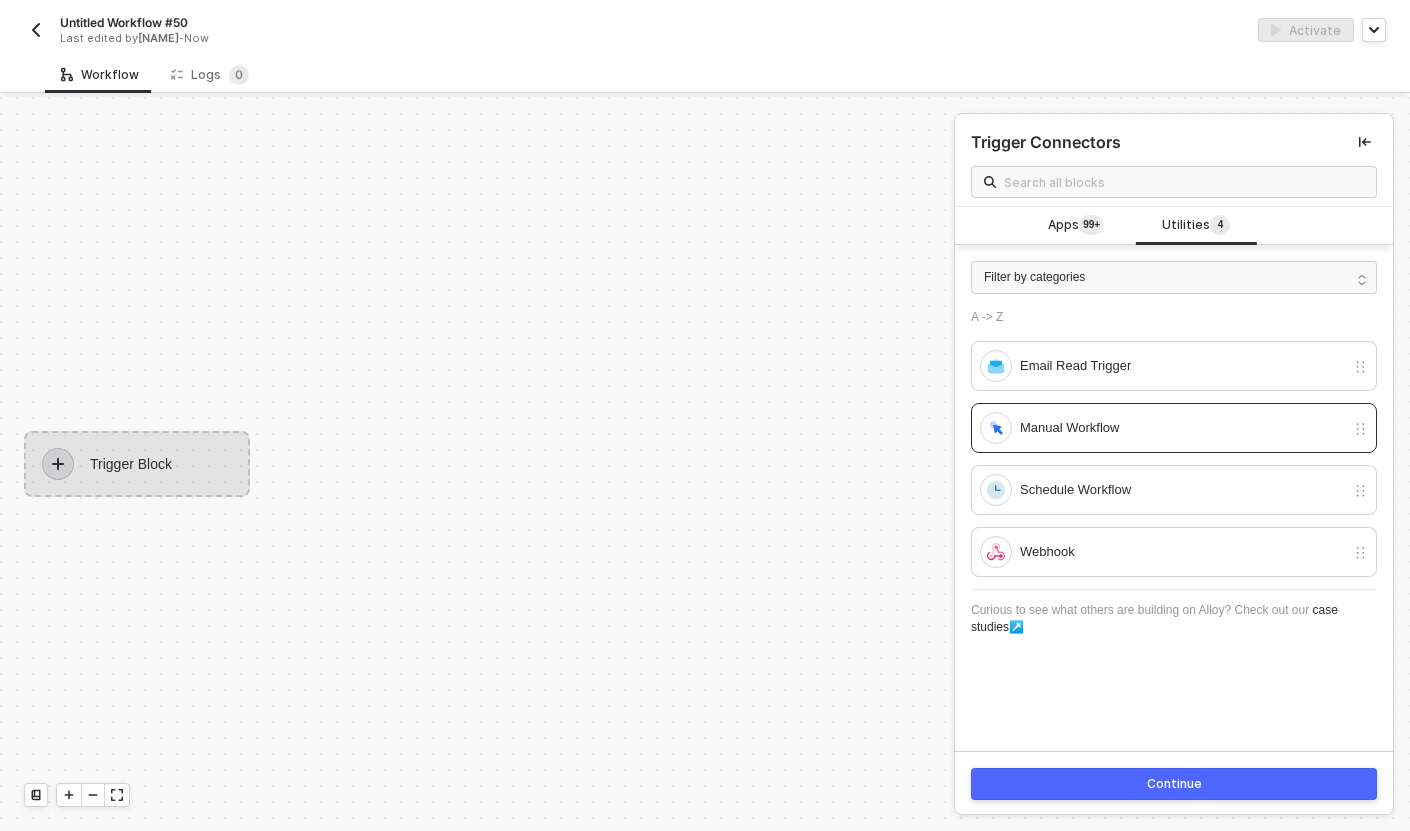 click on "Continue" at bounding box center [1174, 784] 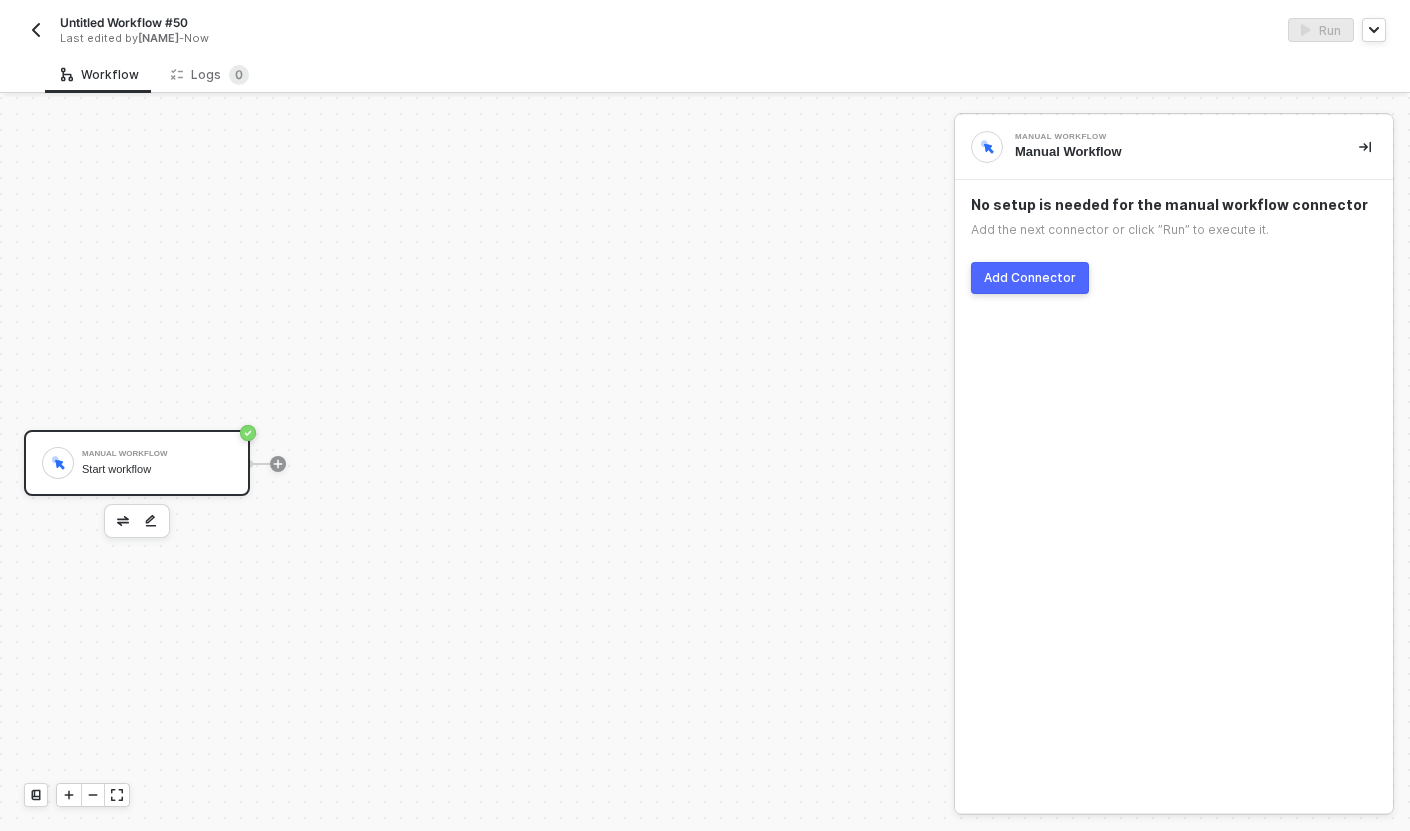 click on "Add Connector" at bounding box center [1030, 278] 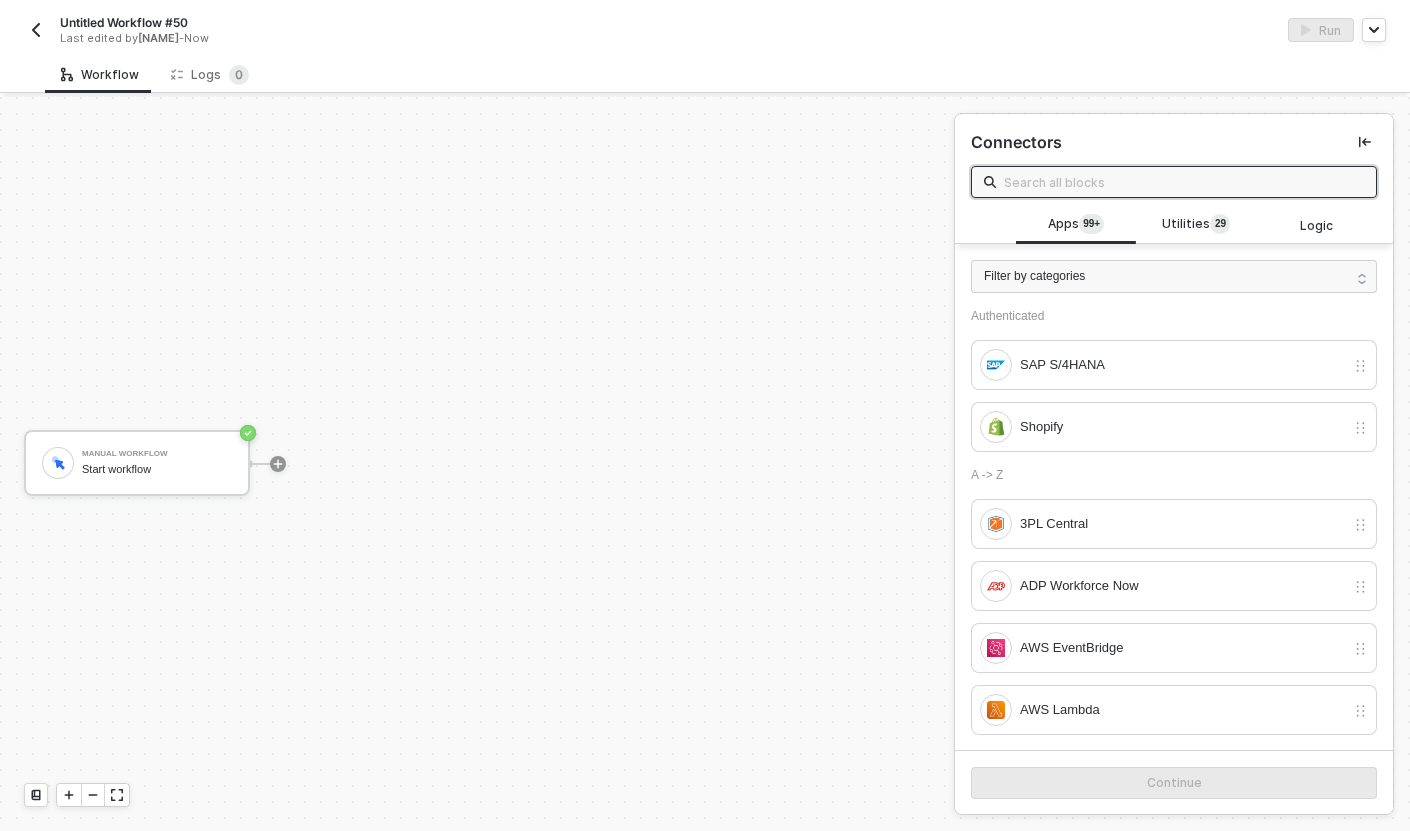 click at bounding box center [1184, 182] 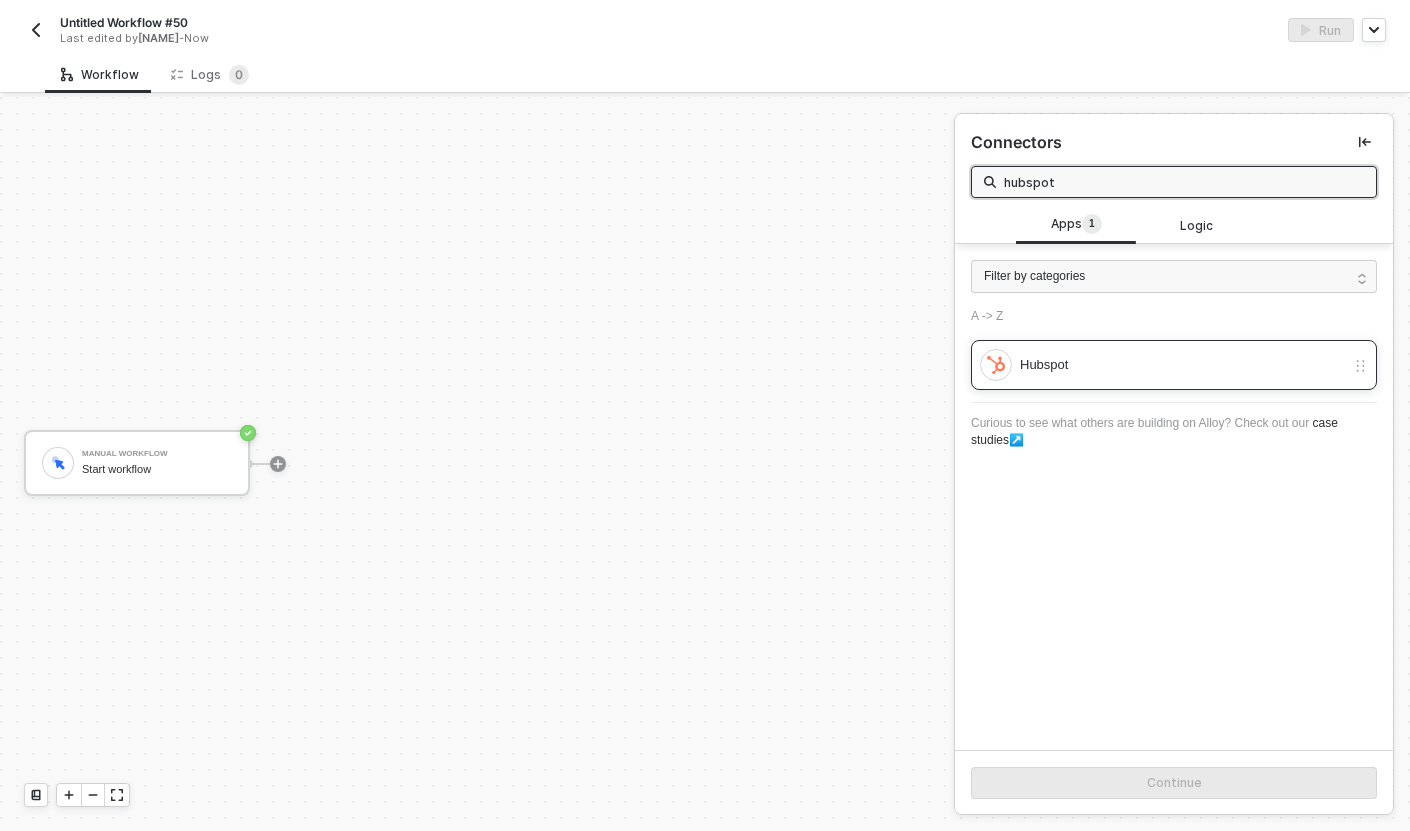 type on "hubspot" 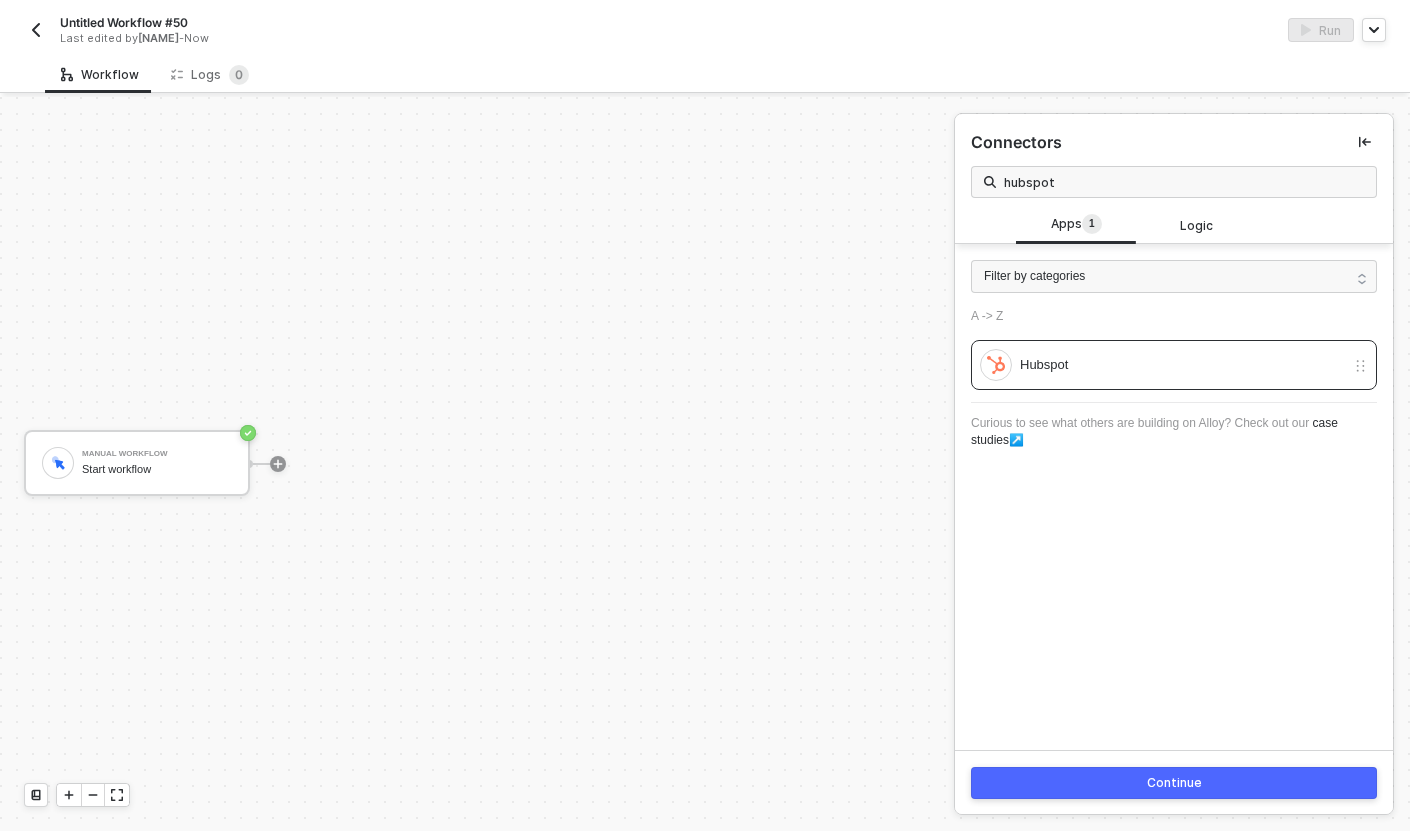 click on "Continue" at bounding box center [1174, 783] 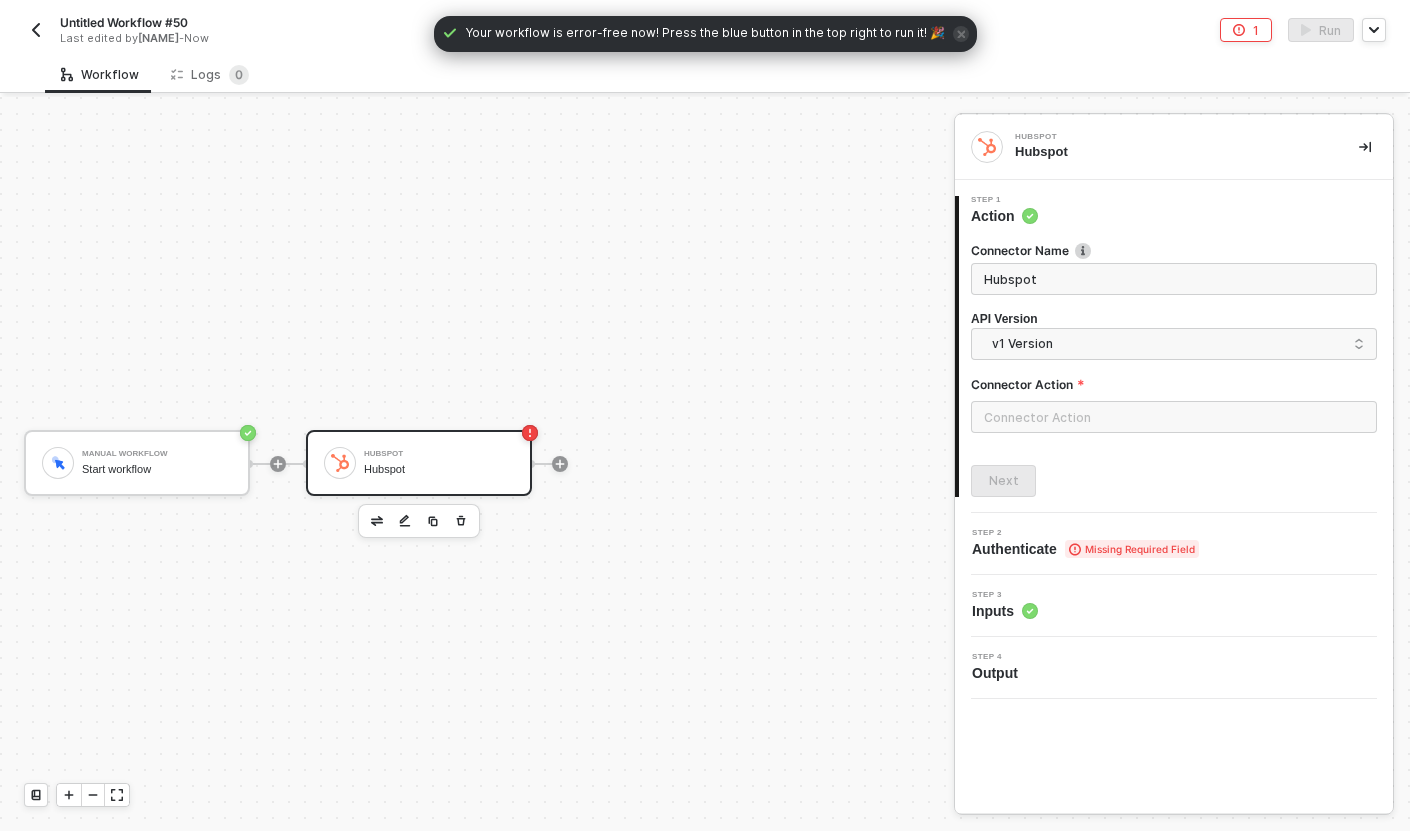 click at bounding box center (1174, 417) 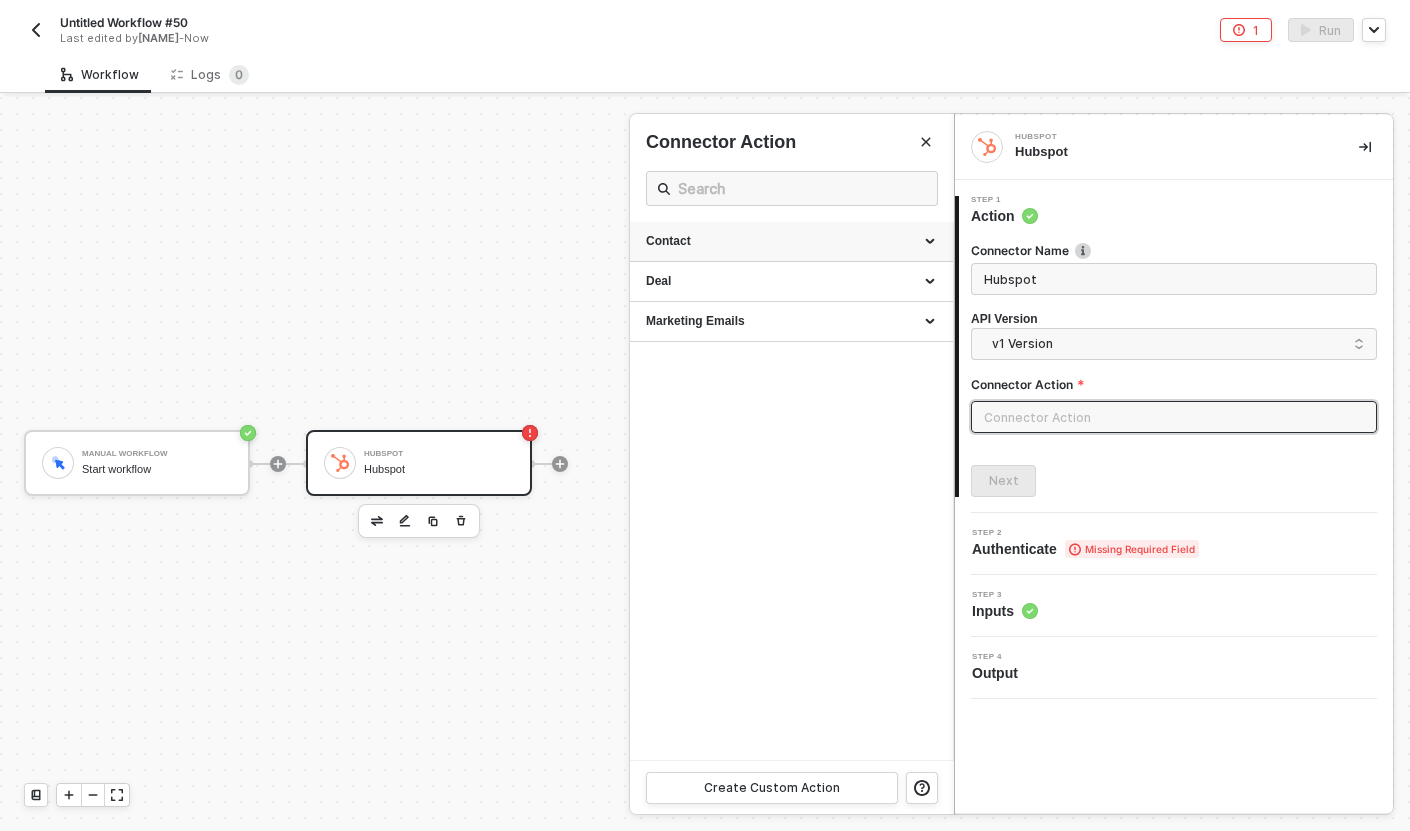 click at bounding box center [932, 242] 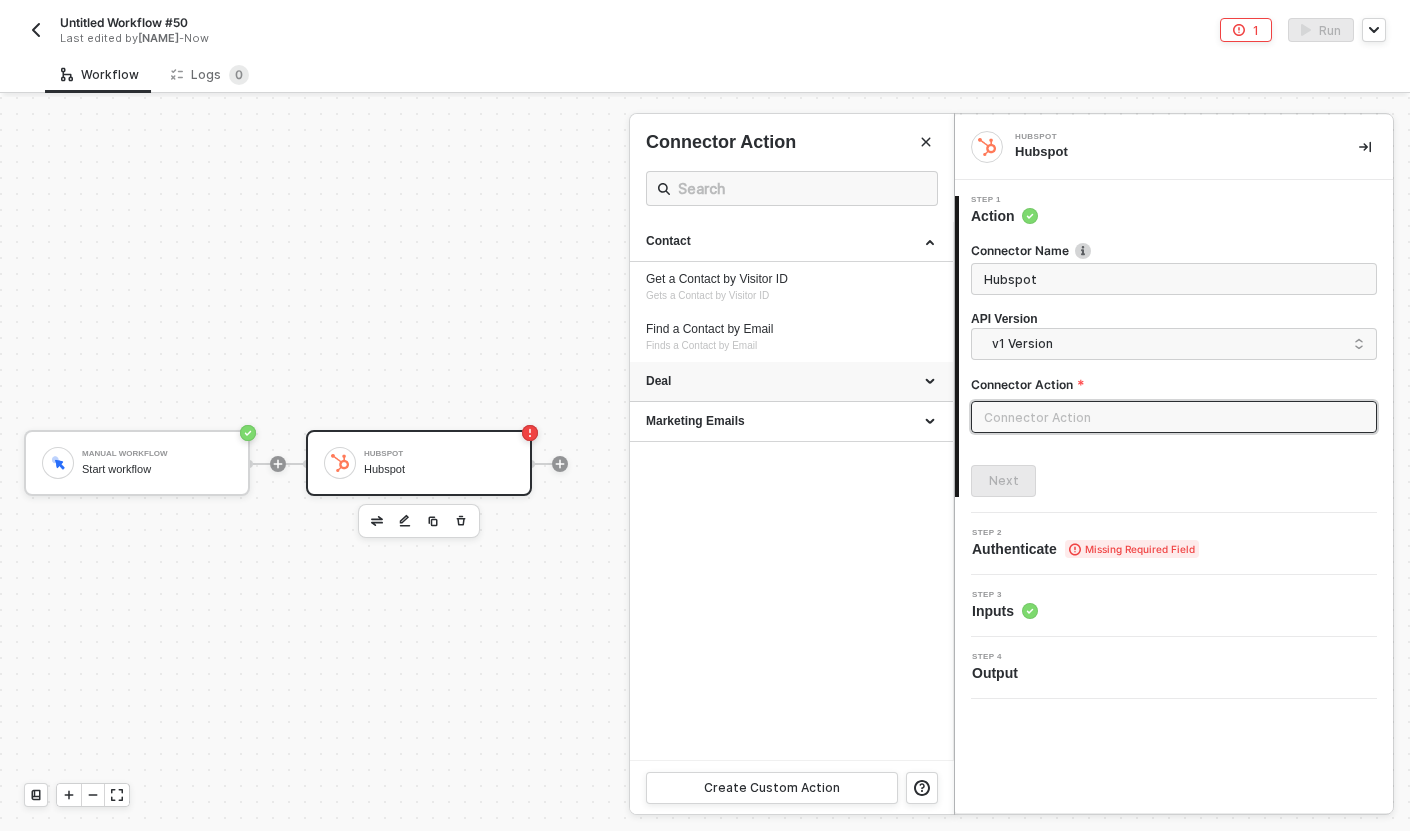 click on "Deal" at bounding box center [791, 381] 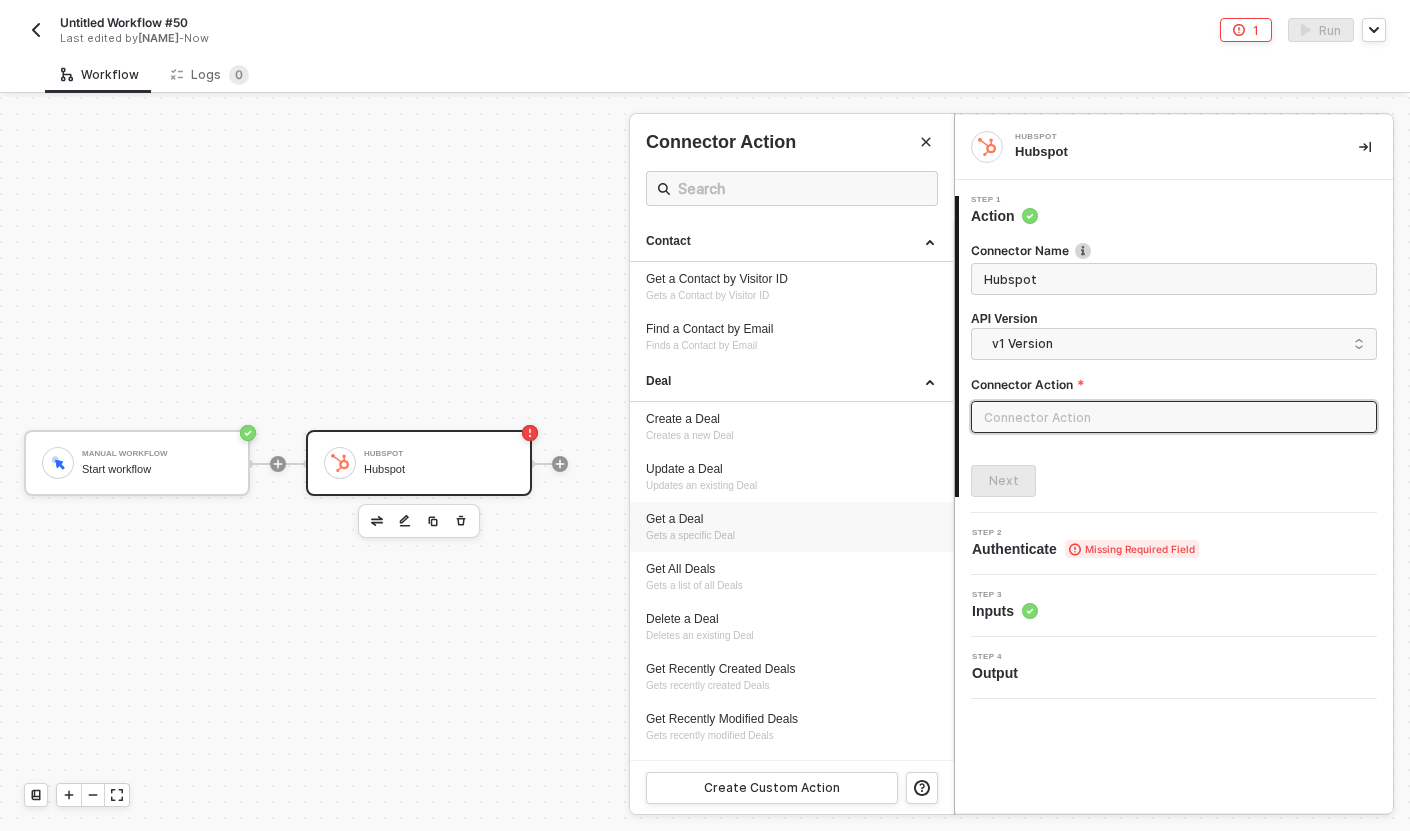 scroll, scrollTop: 32, scrollLeft: 0, axis: vertical 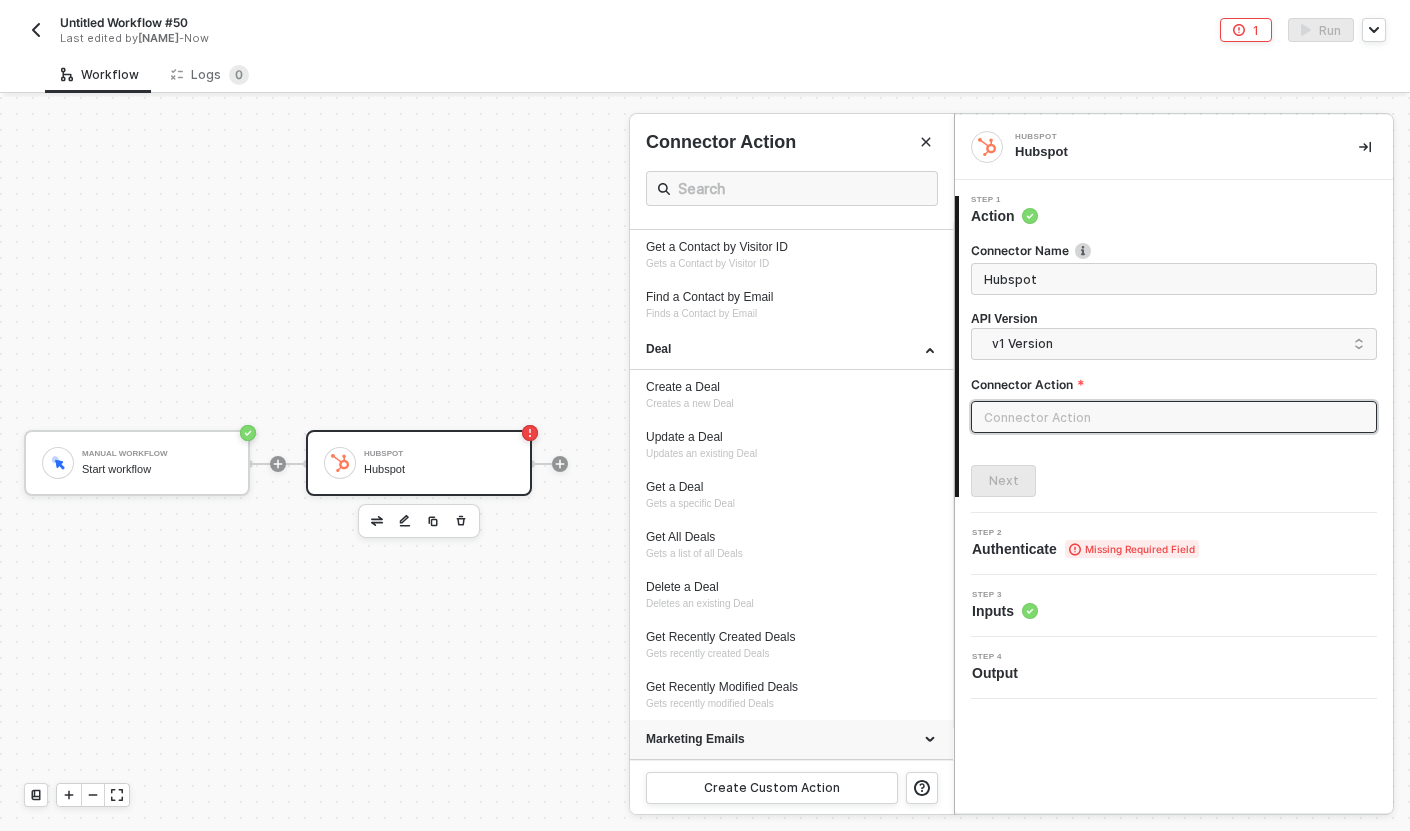 click on "Marketing Emails" at bounding box center [791, 739] 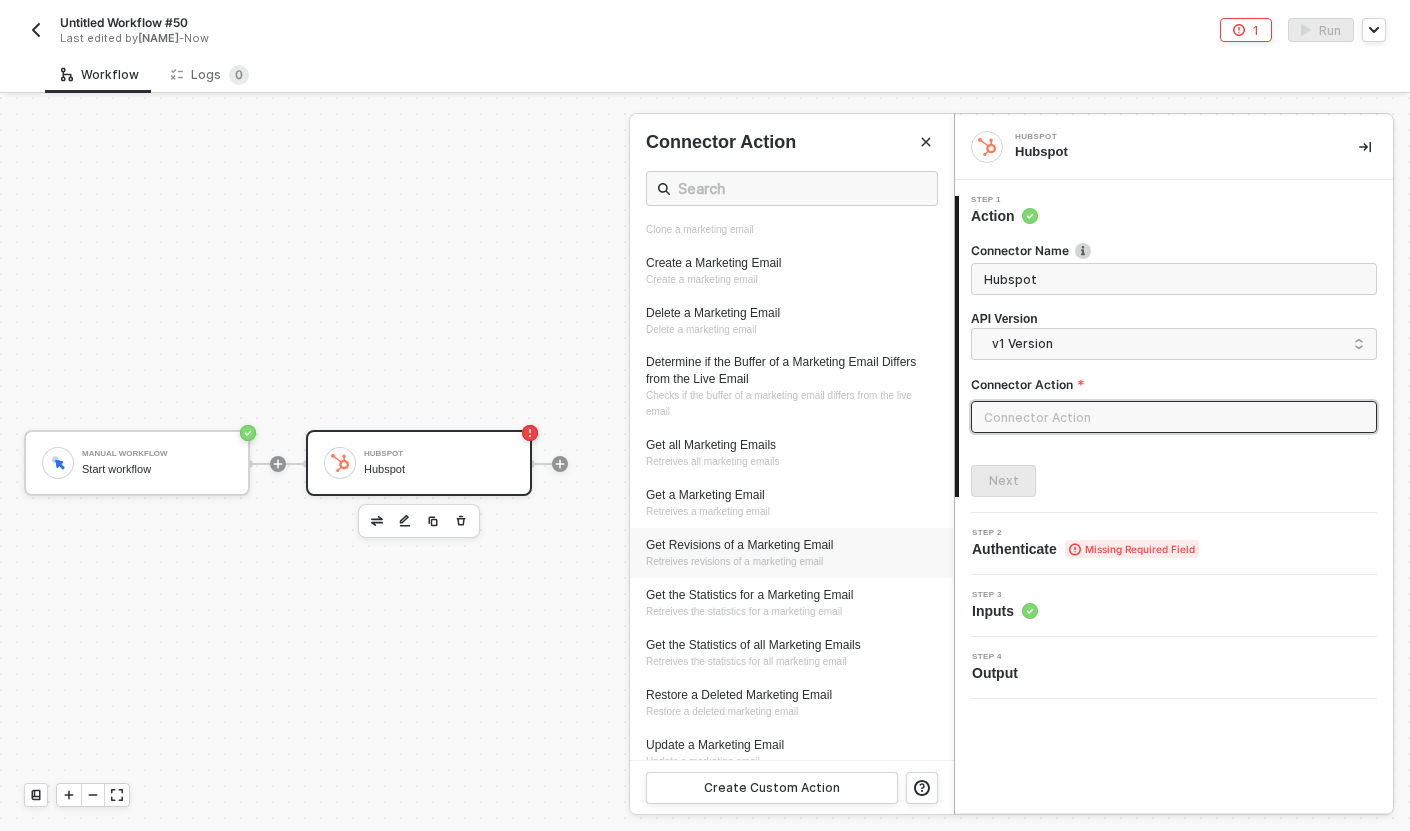 scroll, scrollTop: 614, scrollLeft: 0, axis: vertical 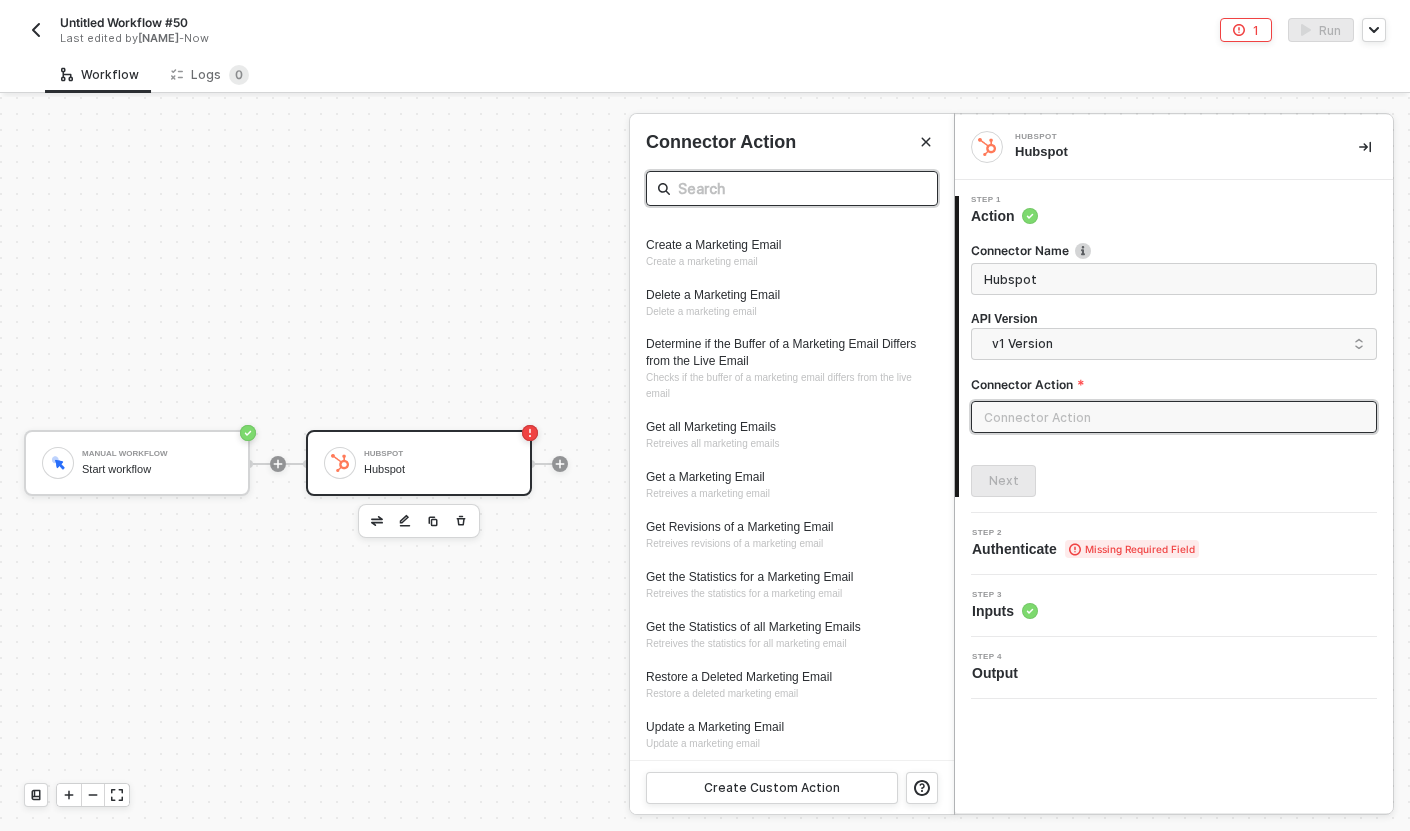 click at bounding box center (792, 188) 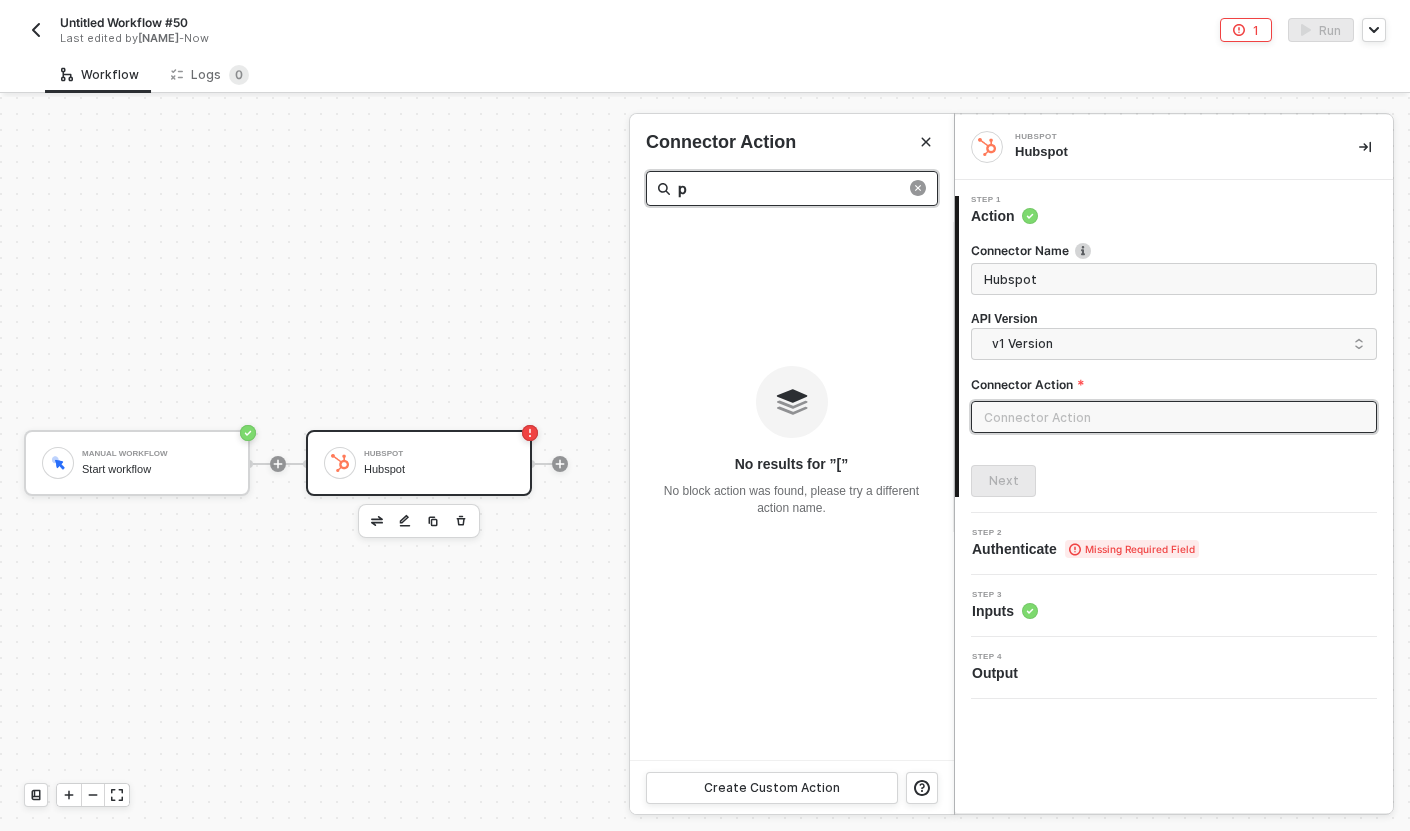 scroll, scrollTop: 0, scrollLeft: 0, axis: both 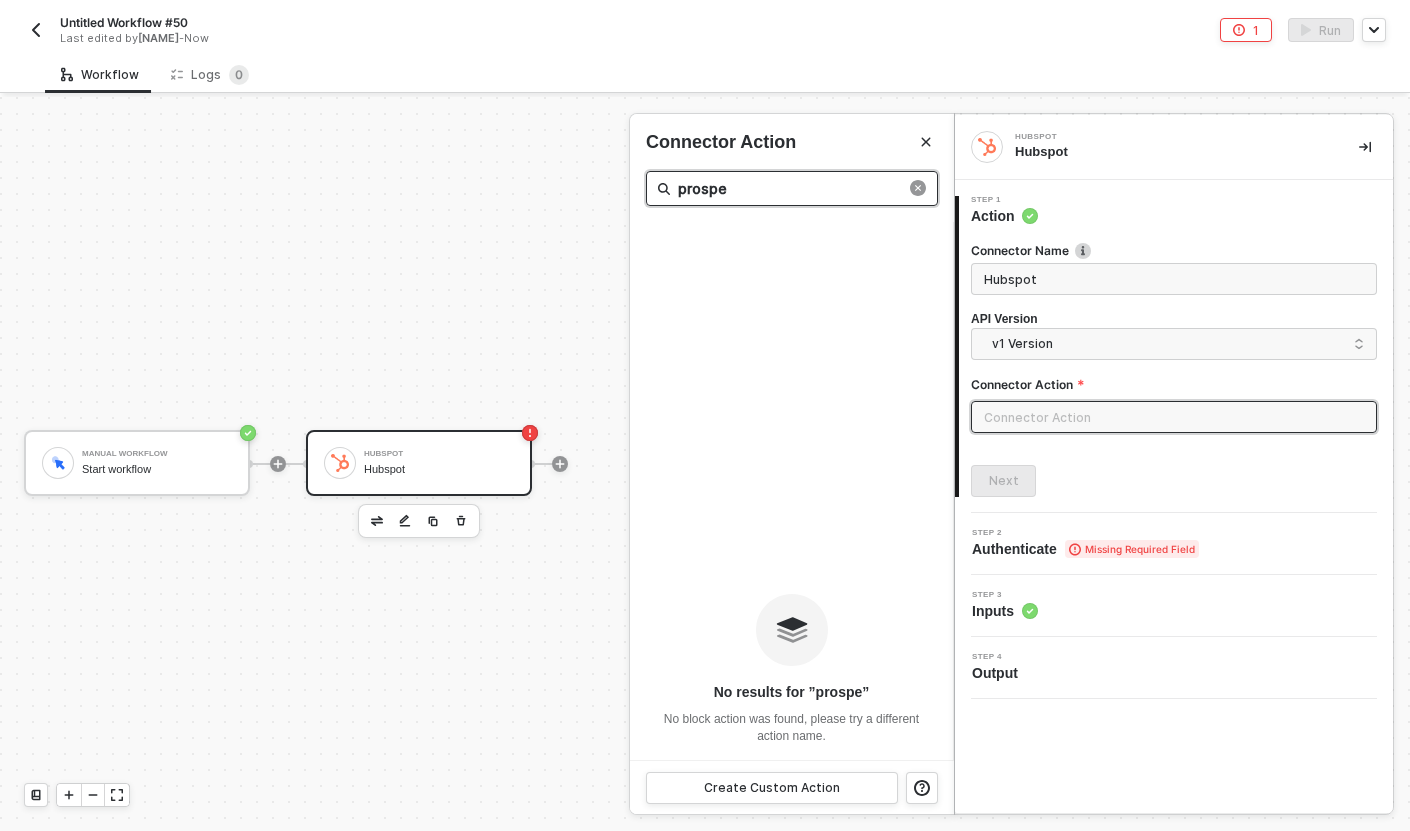 type on "prospe" 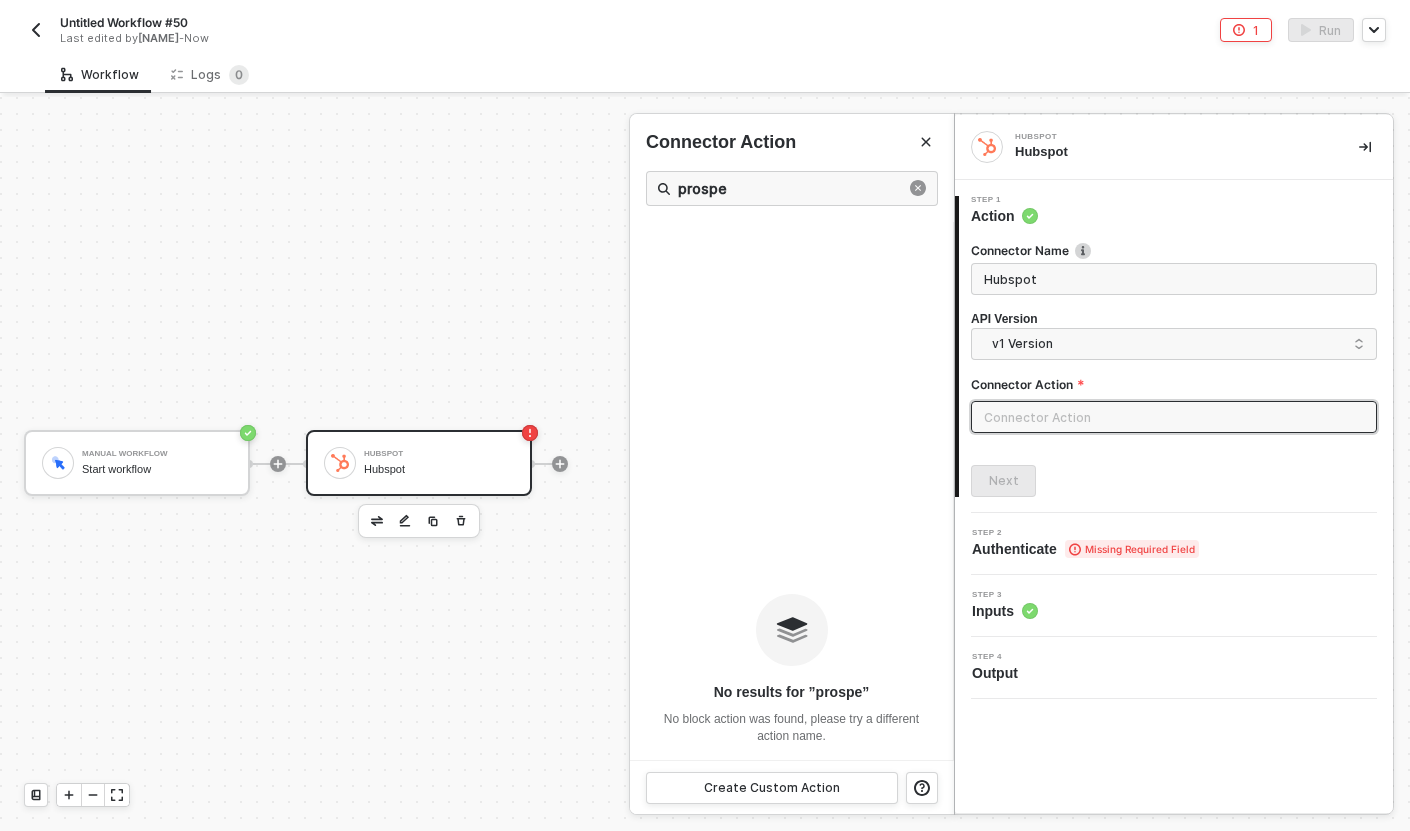 click at bounding box center [705, 464] 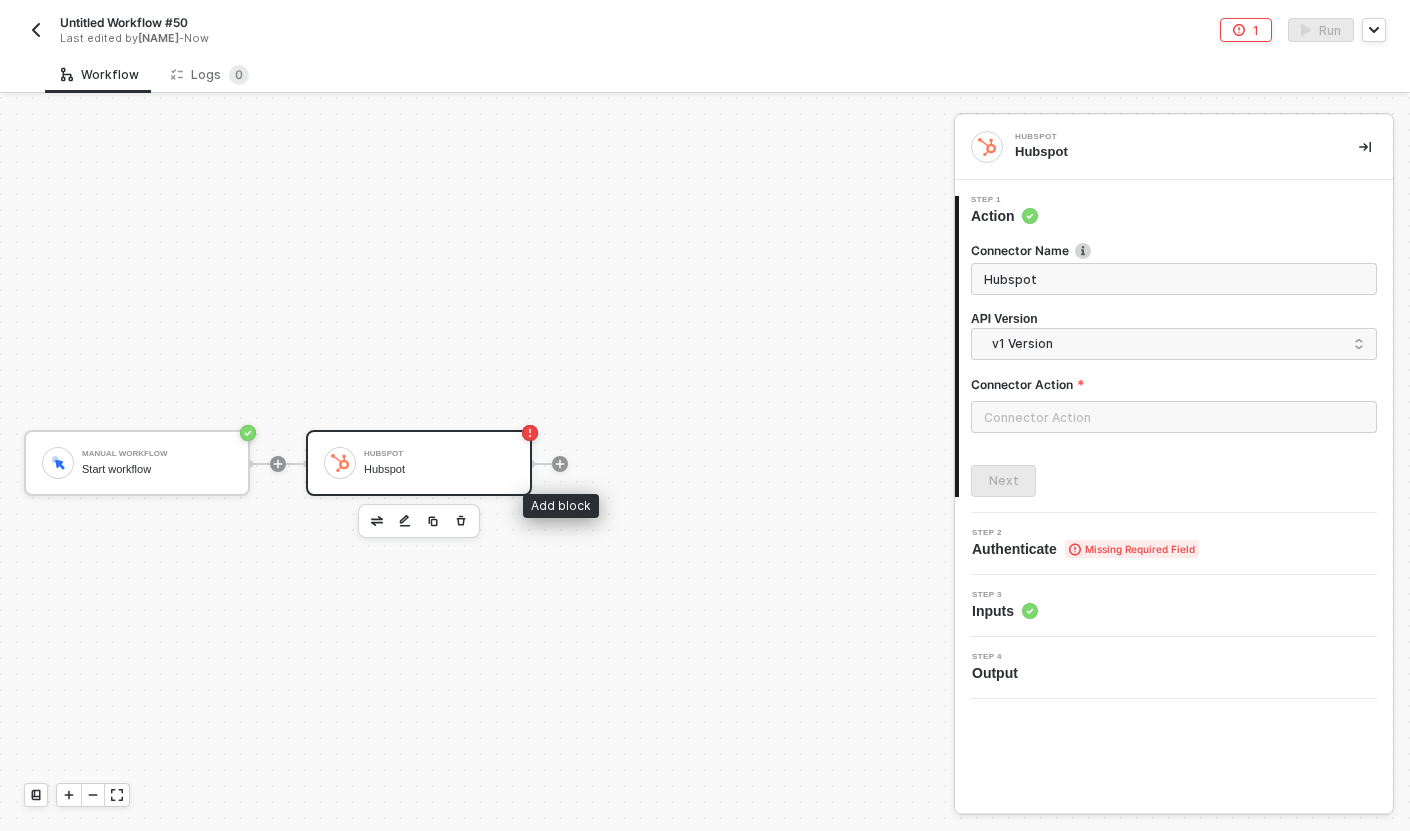 click at bounding box center [560, 464] 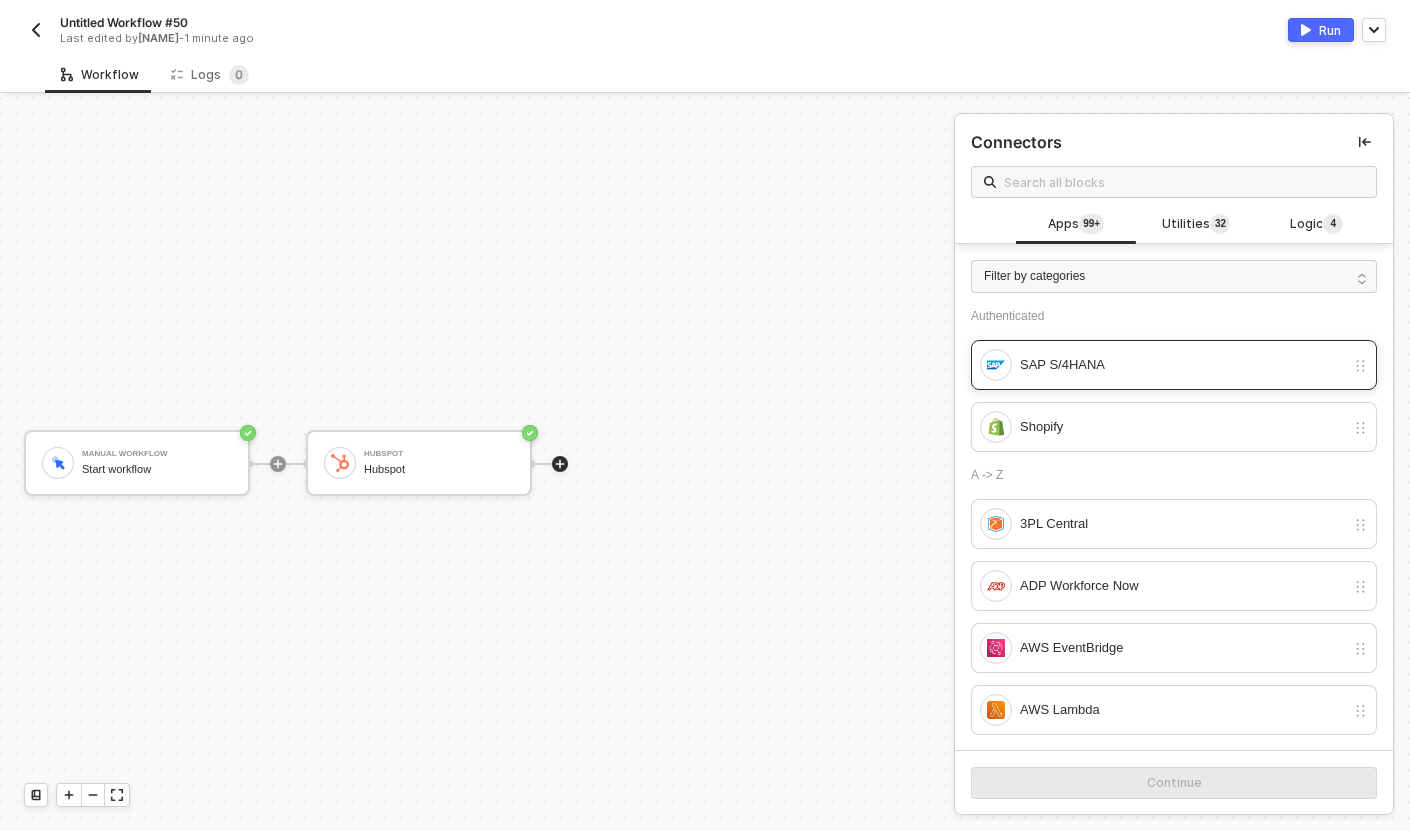 click on "SAP S/4HANA" at bounding box center [1162, 365] 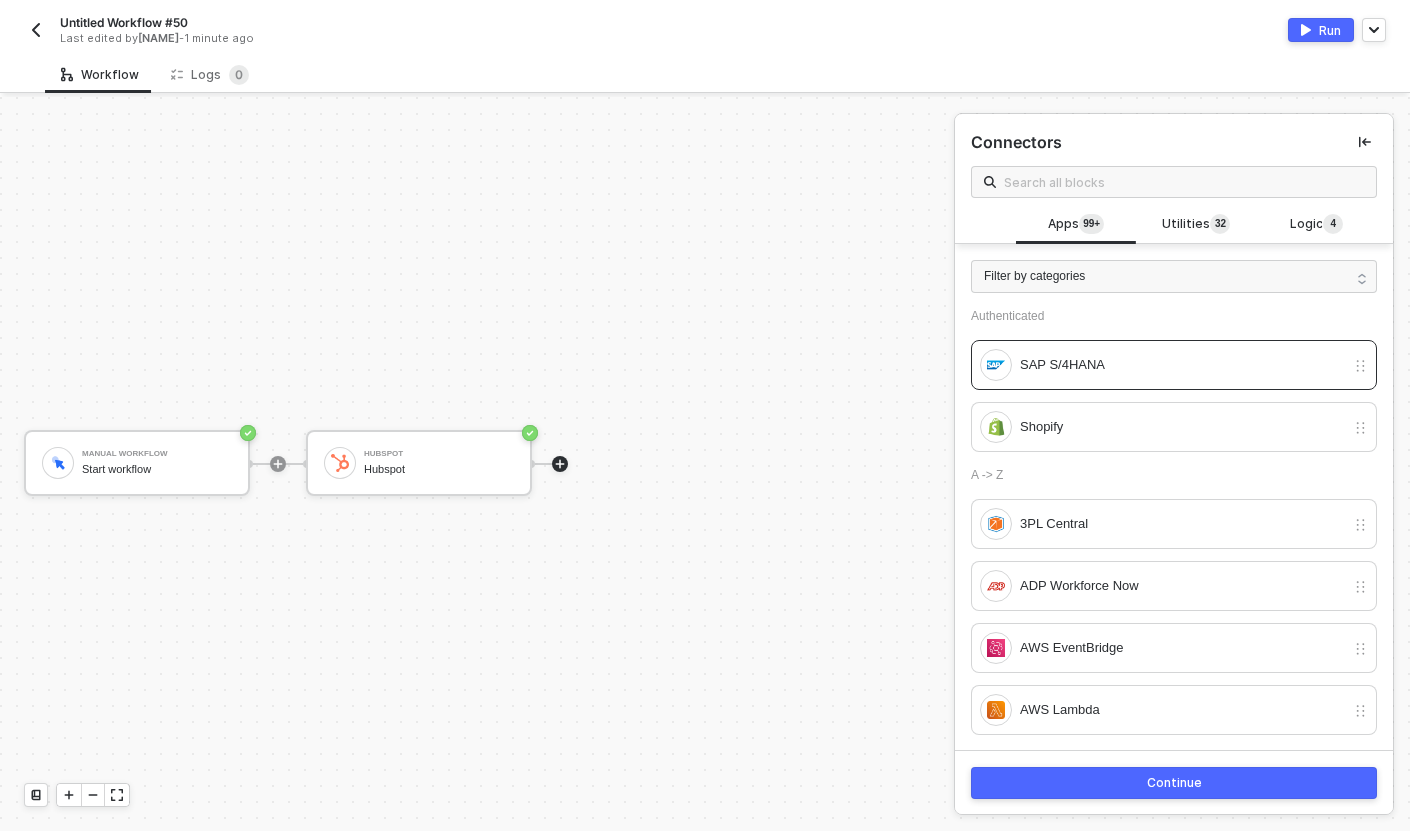click on "Continue" at bounding box center [1174, 783] 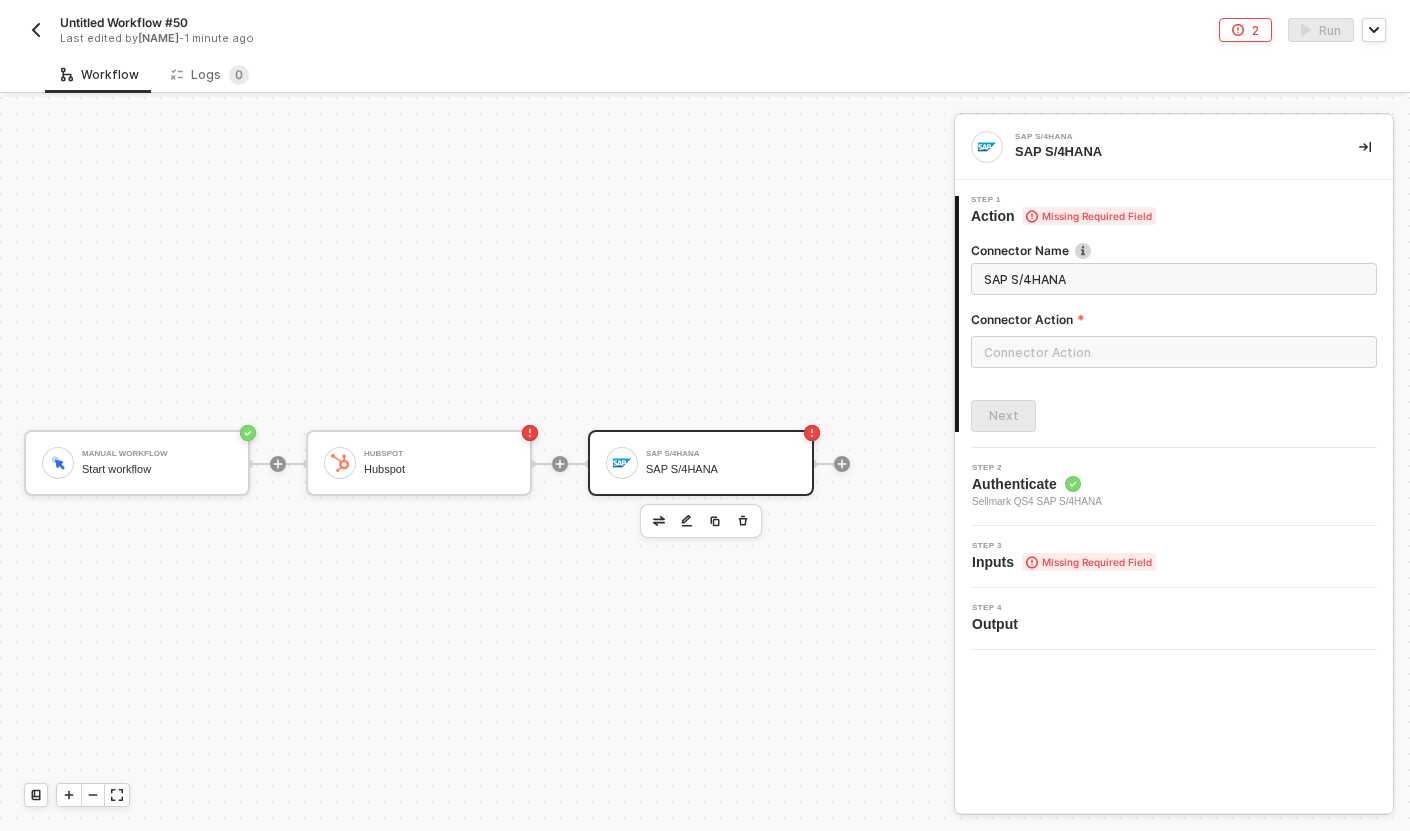 click at bounding box center (1174, 352) 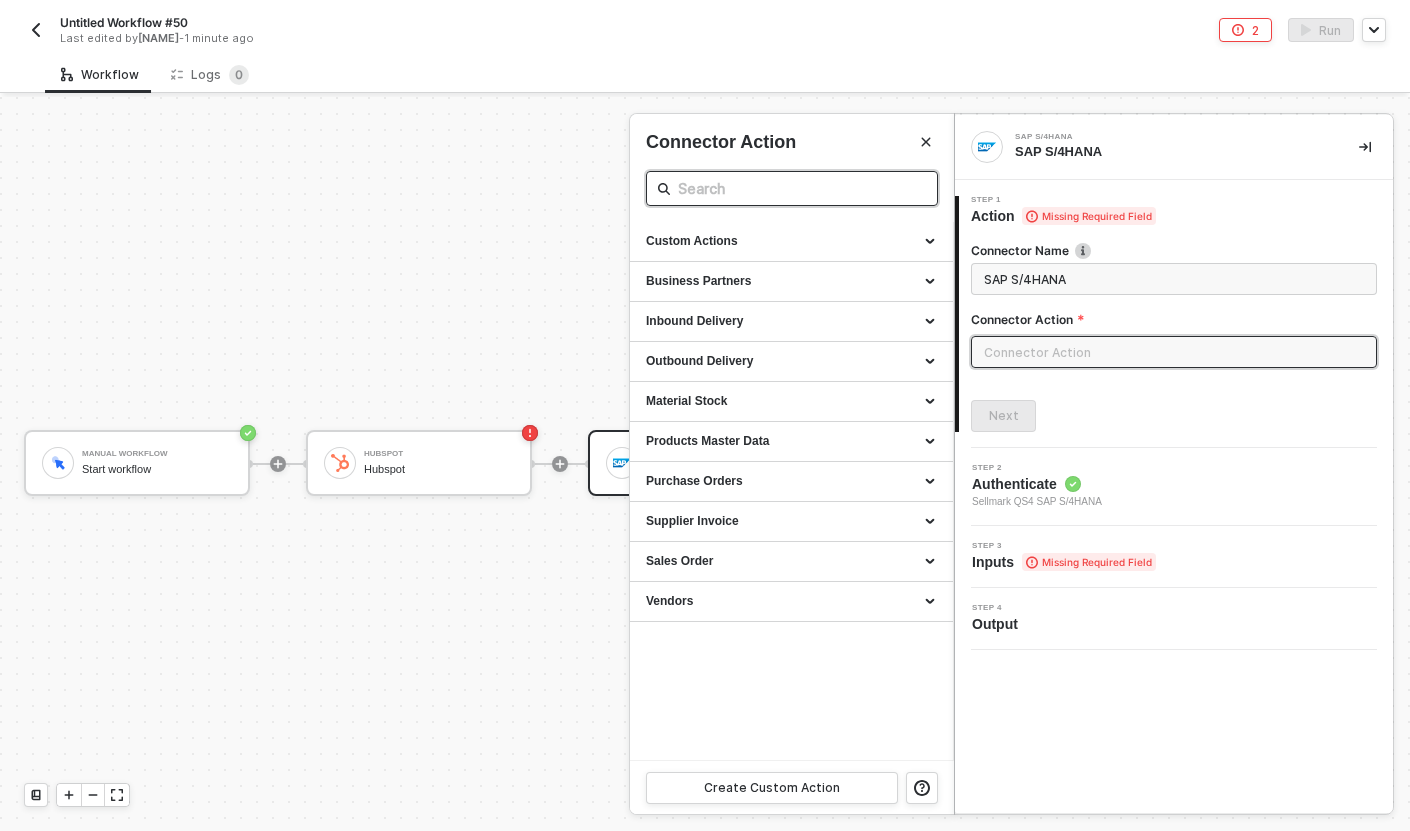 click at bounding box center [792, 188] 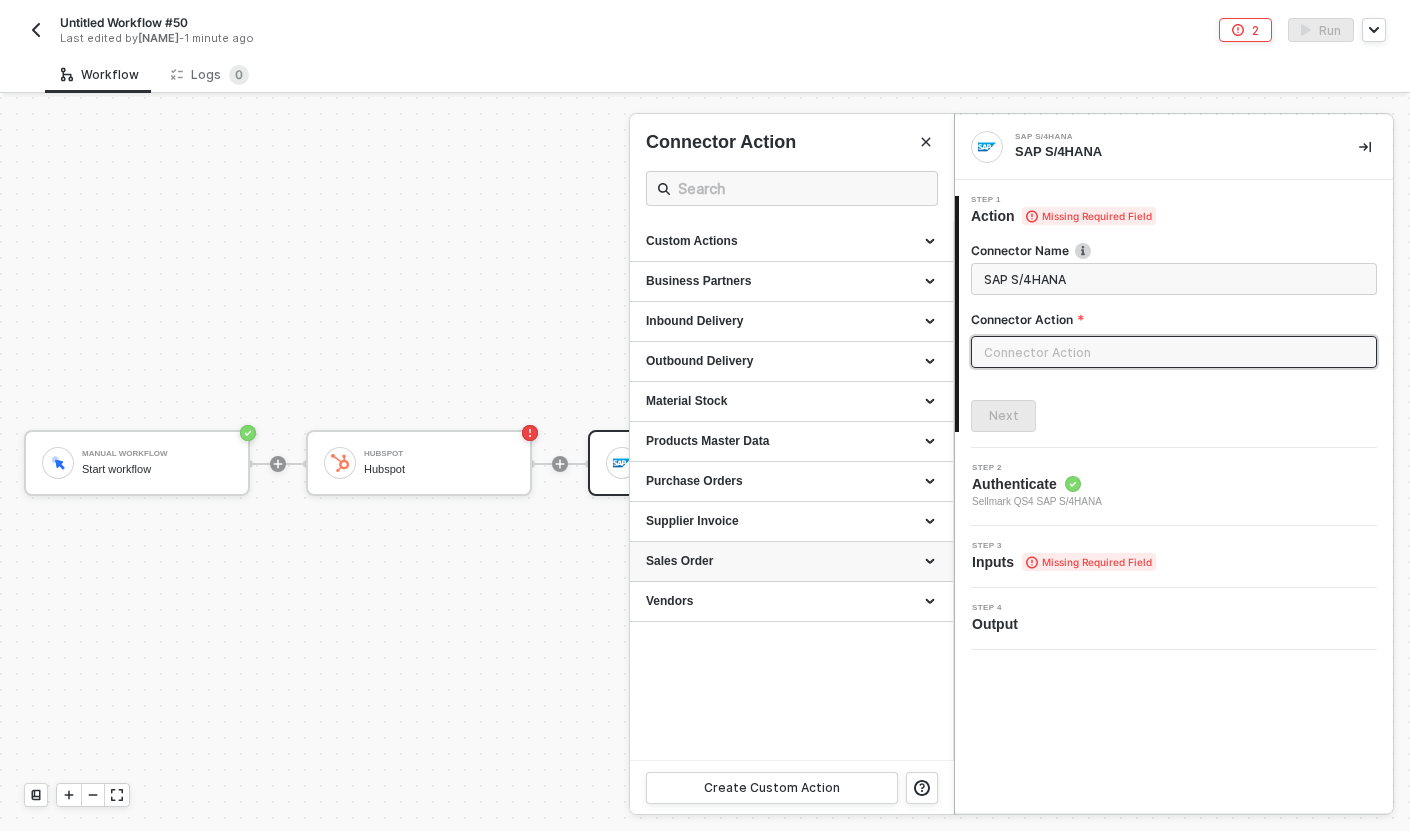 click at bounding box center (932, 562) 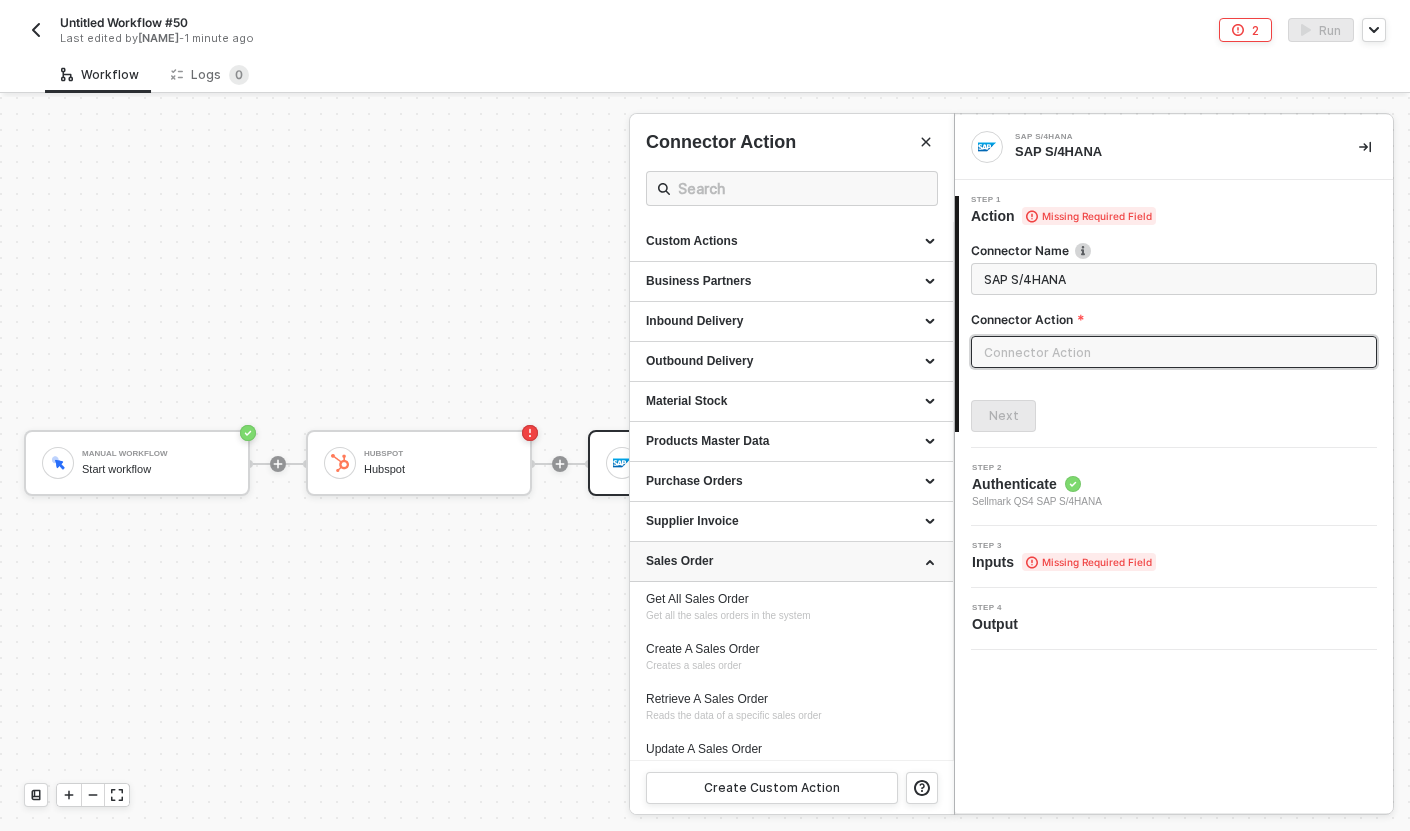 click at bounding box center (932, 560) 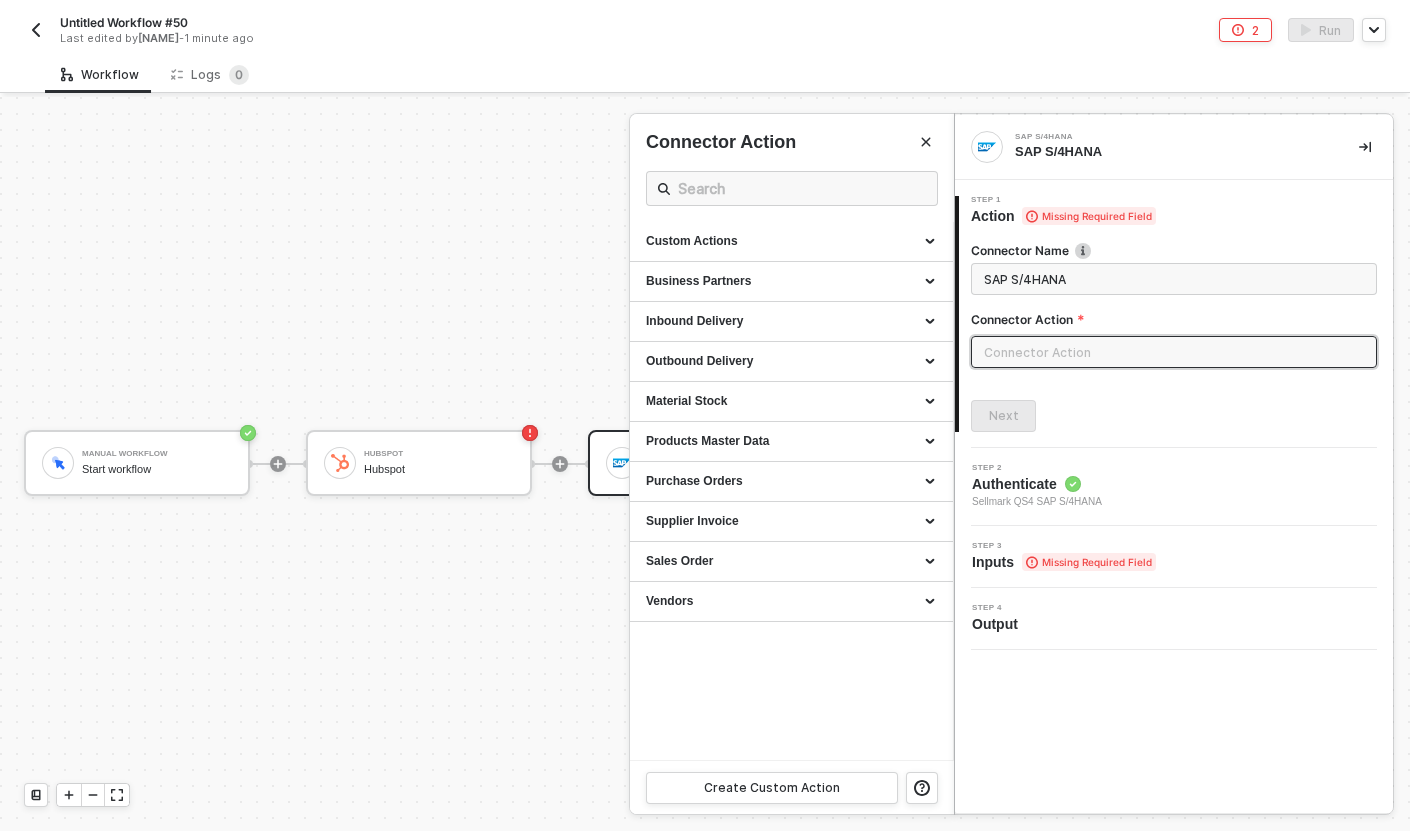 click at bounding box center [705, 464] 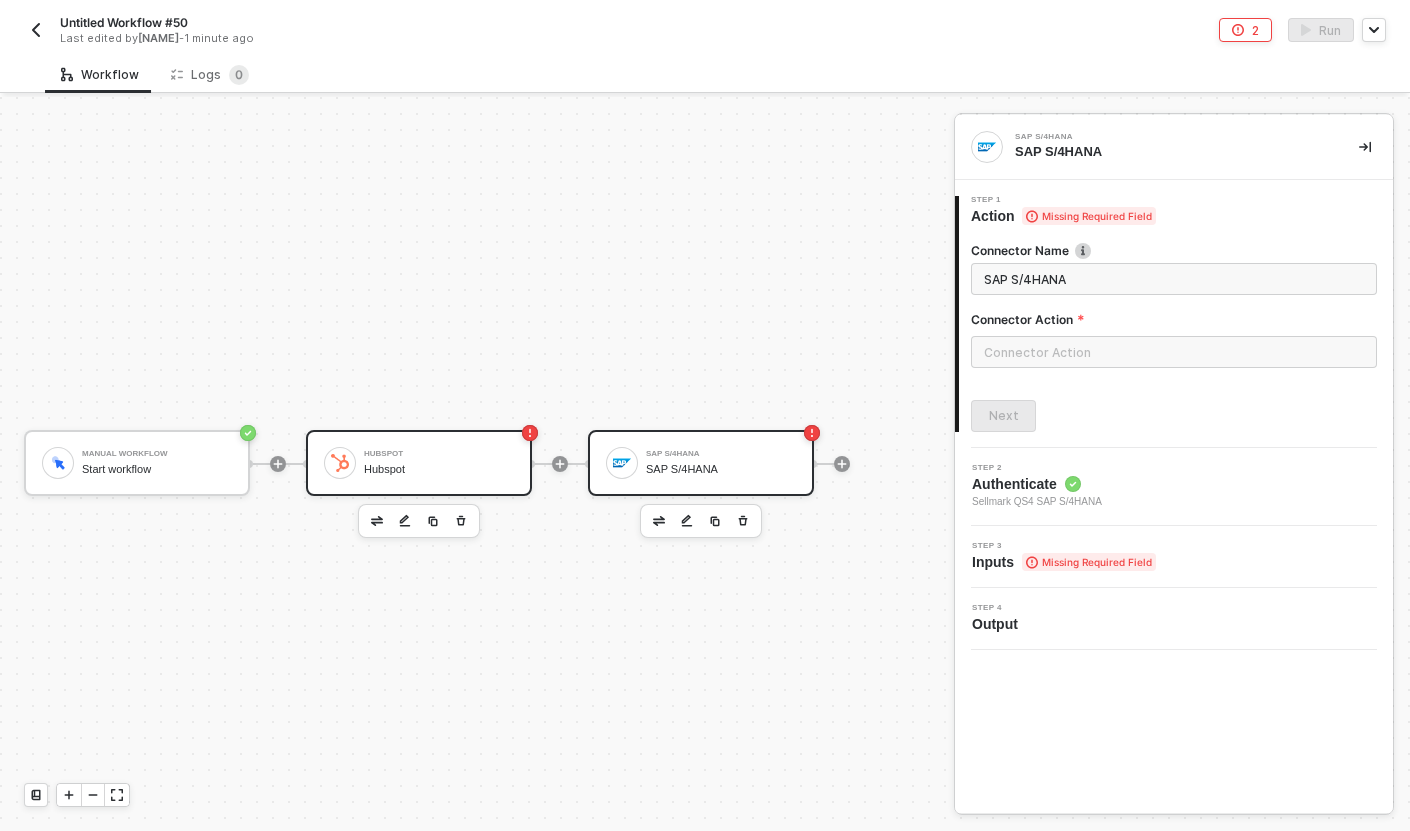 click on "Hubspot Hubspot" at bounding box center [439, 463] 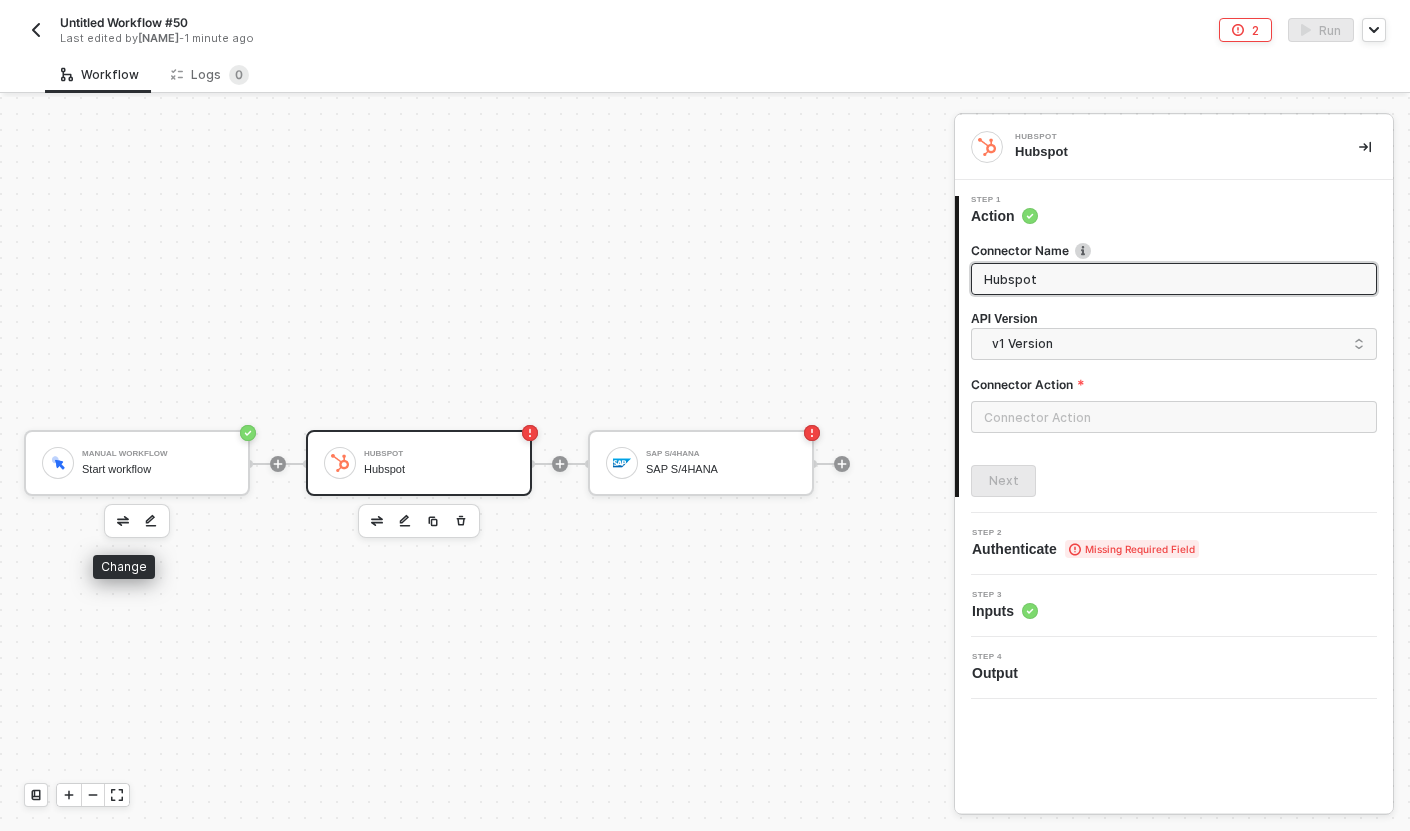 click at bounding box center [123, 521] 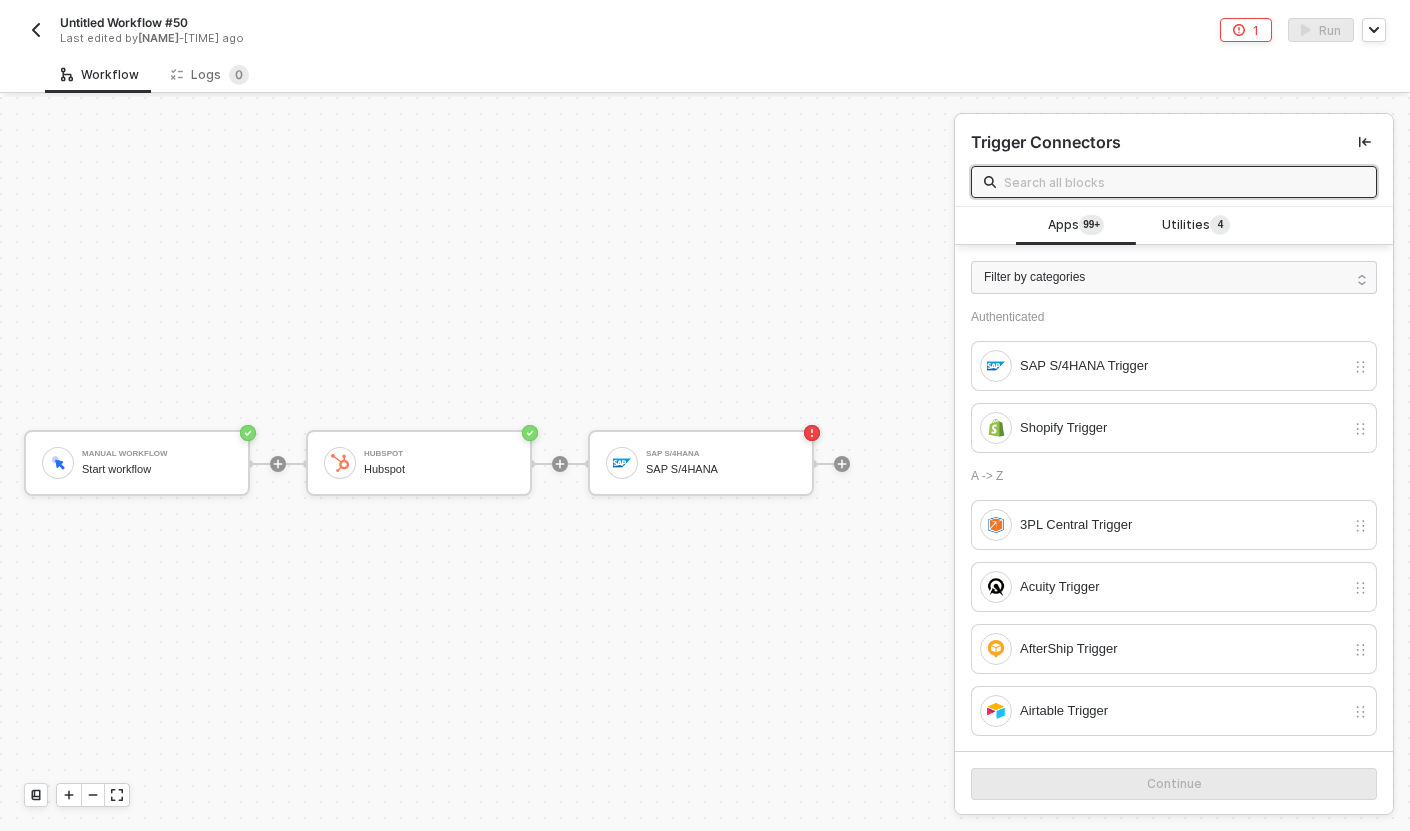 click at bounding box center [1184, 182] 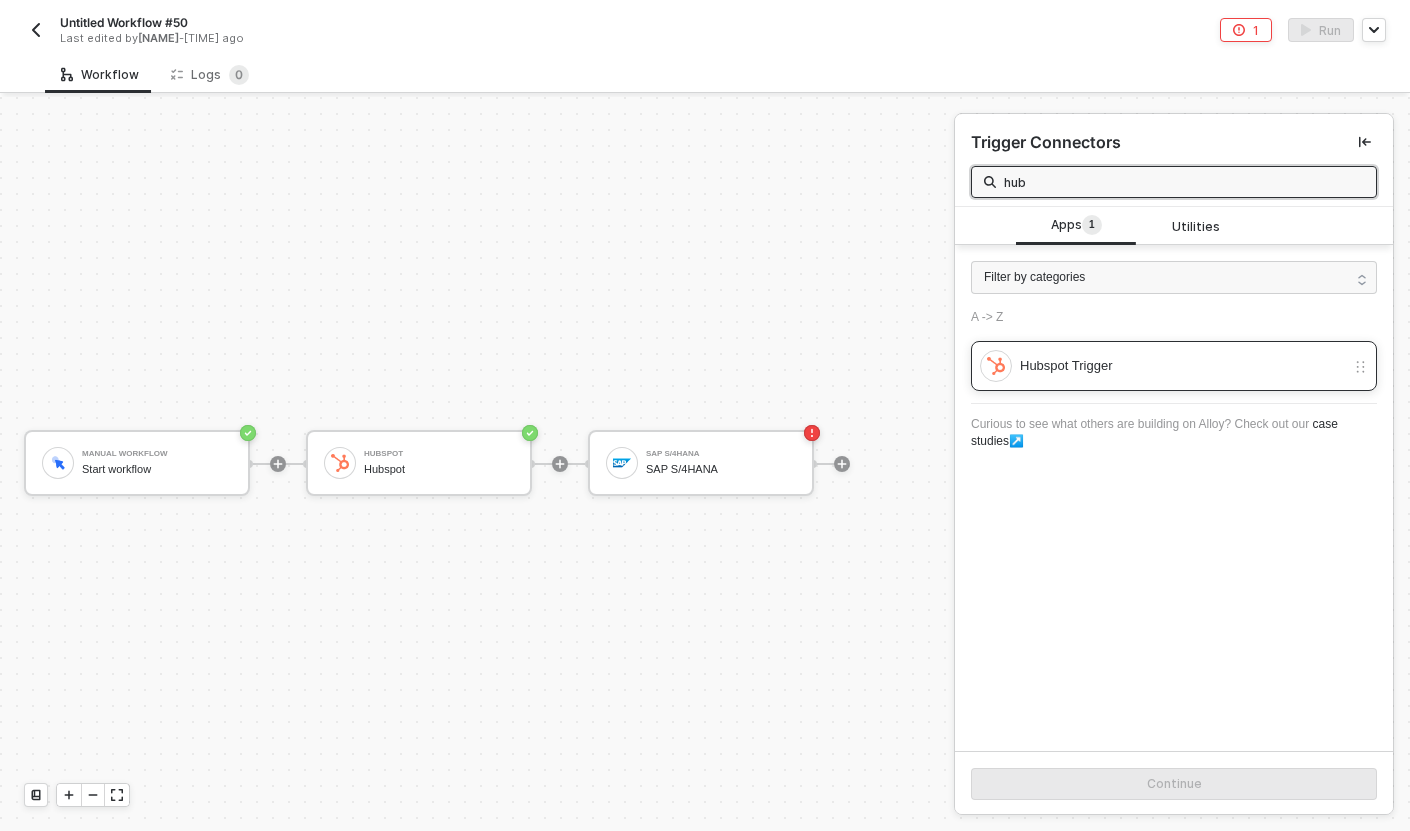 type on "hub" 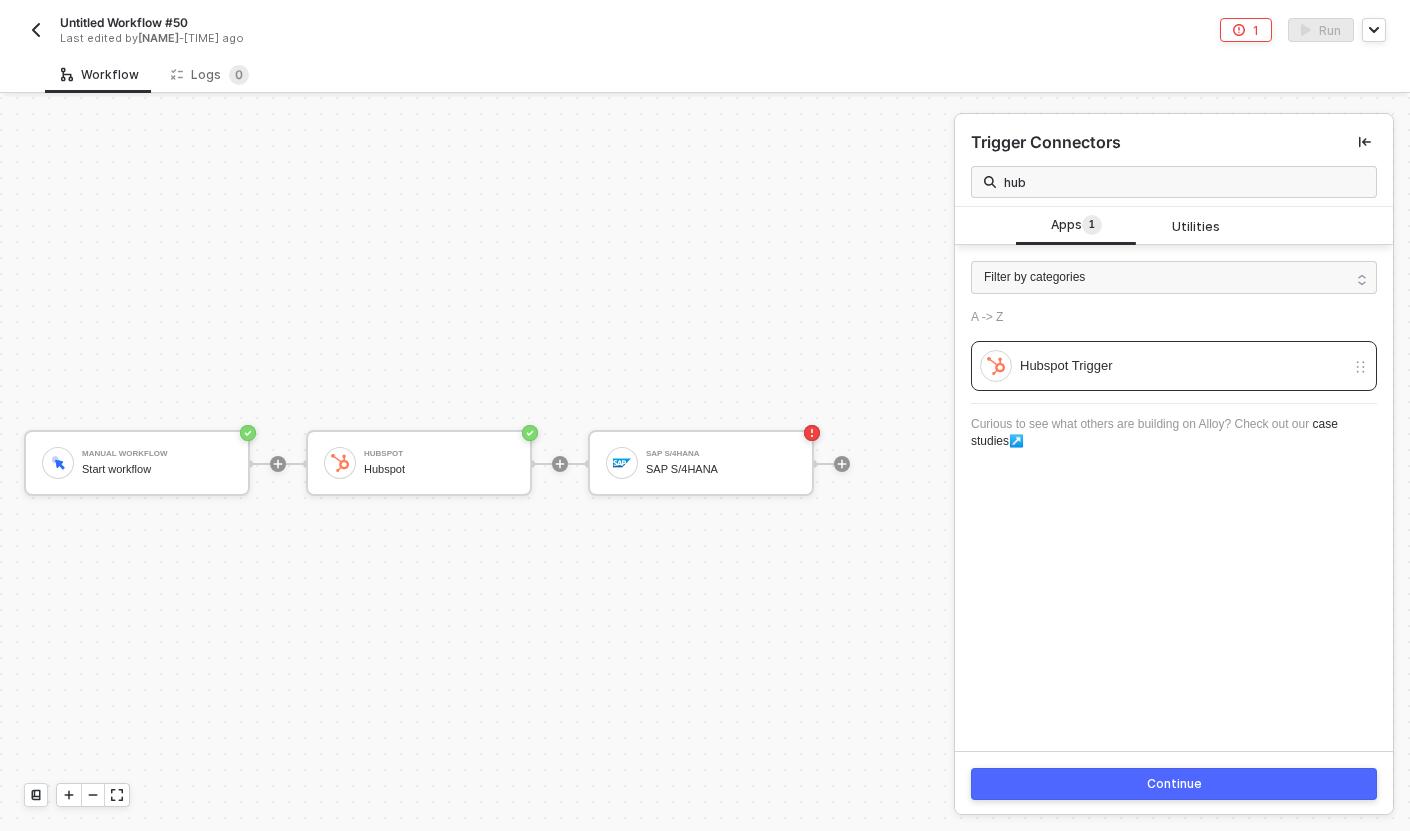 click on "Continue" at bounding box center (1174, 784) 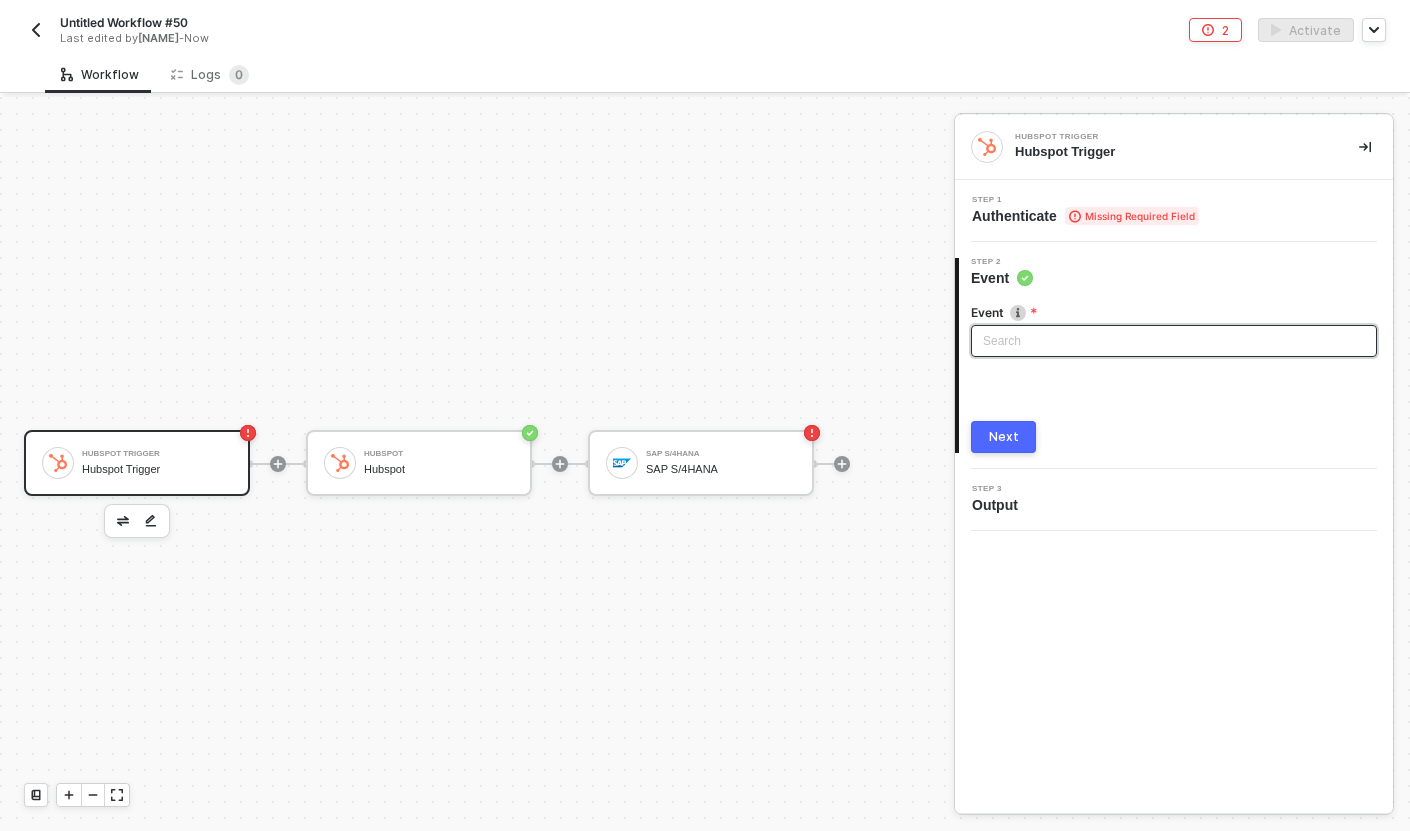 click at bounding box center [1174, 341] 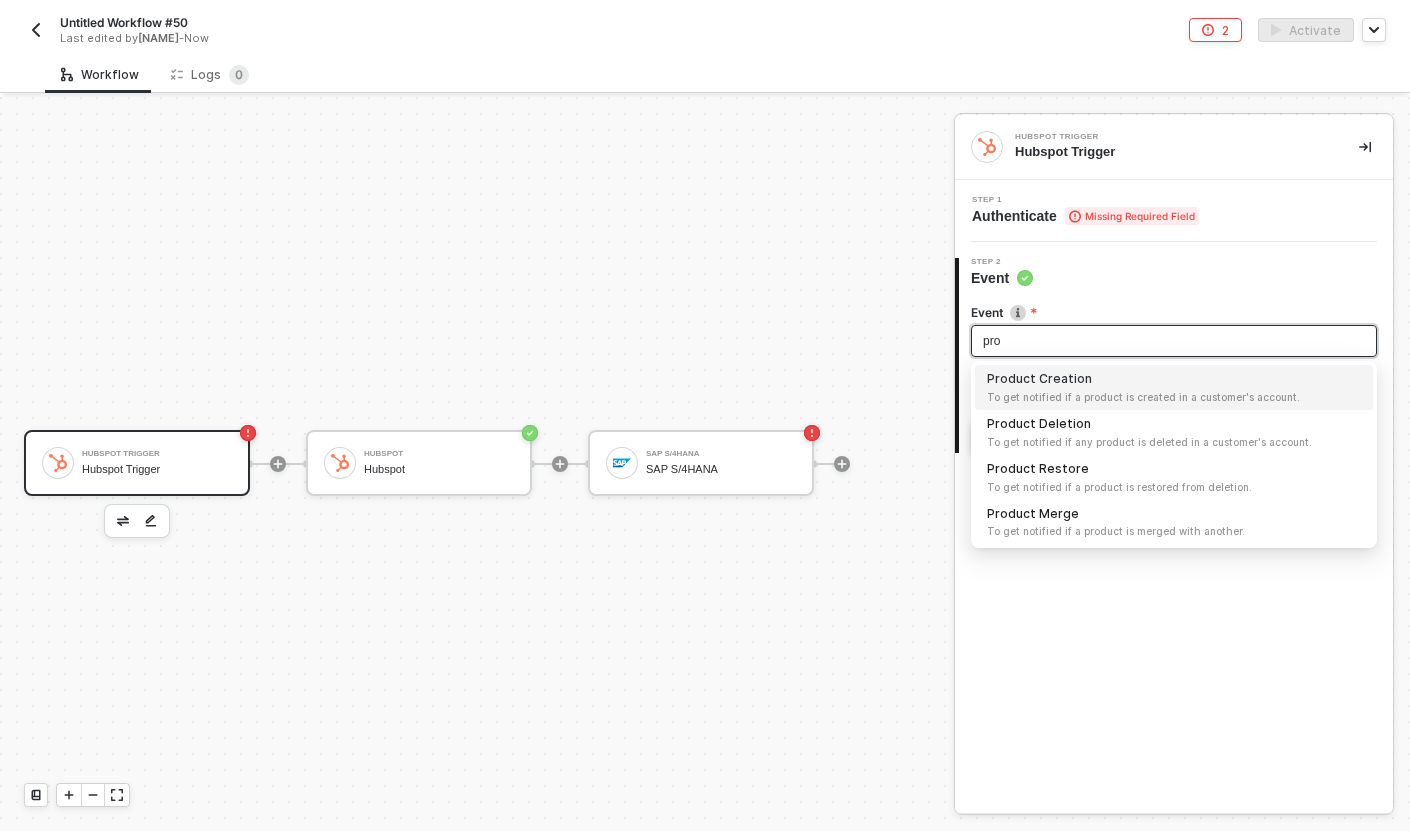 type on "pro" 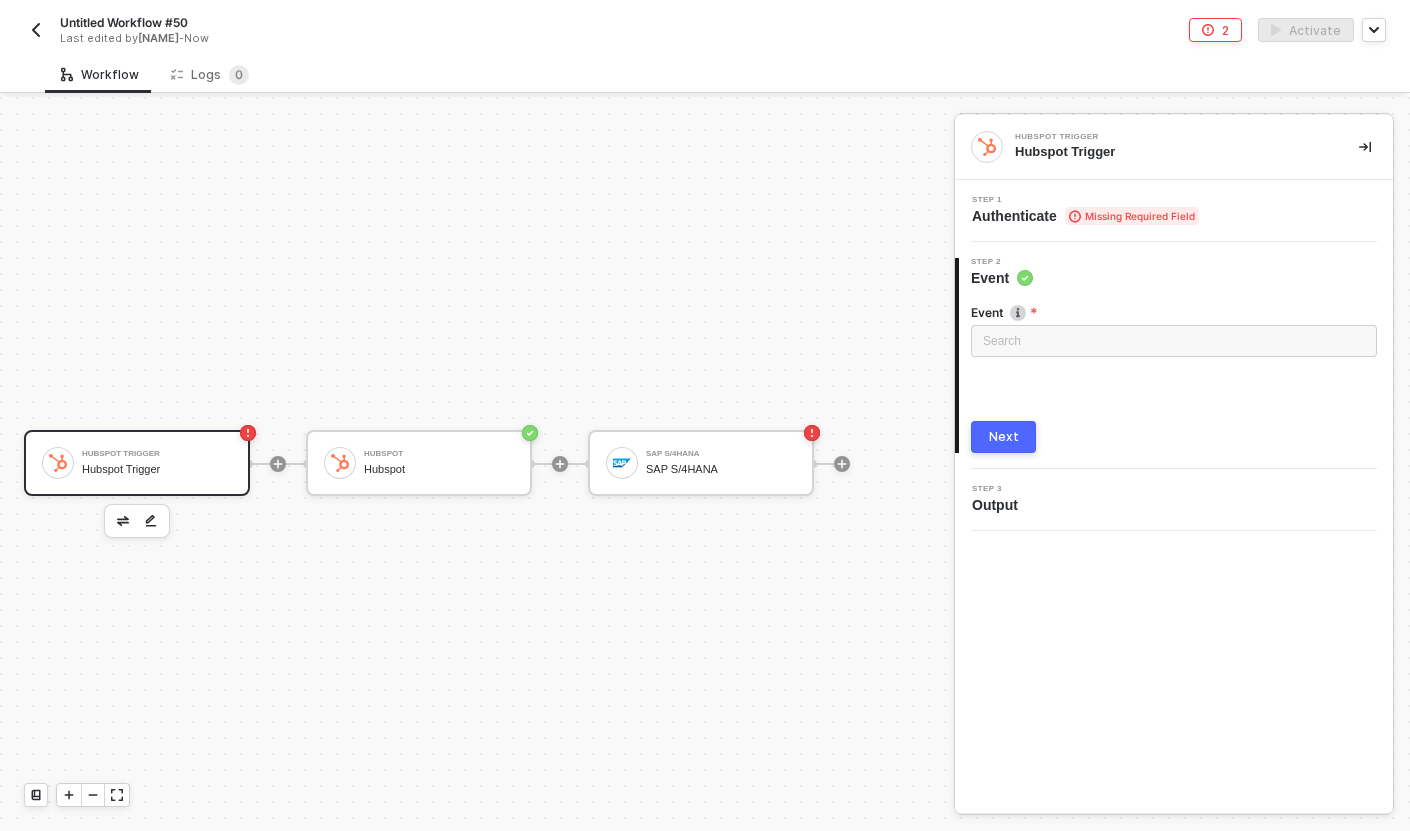 click on "Hubspot Trigger Hubspot Trigger Hubspot Hubspot SAP S/4HANA SAP S/4HANA" at bounding box center [472, 464] 